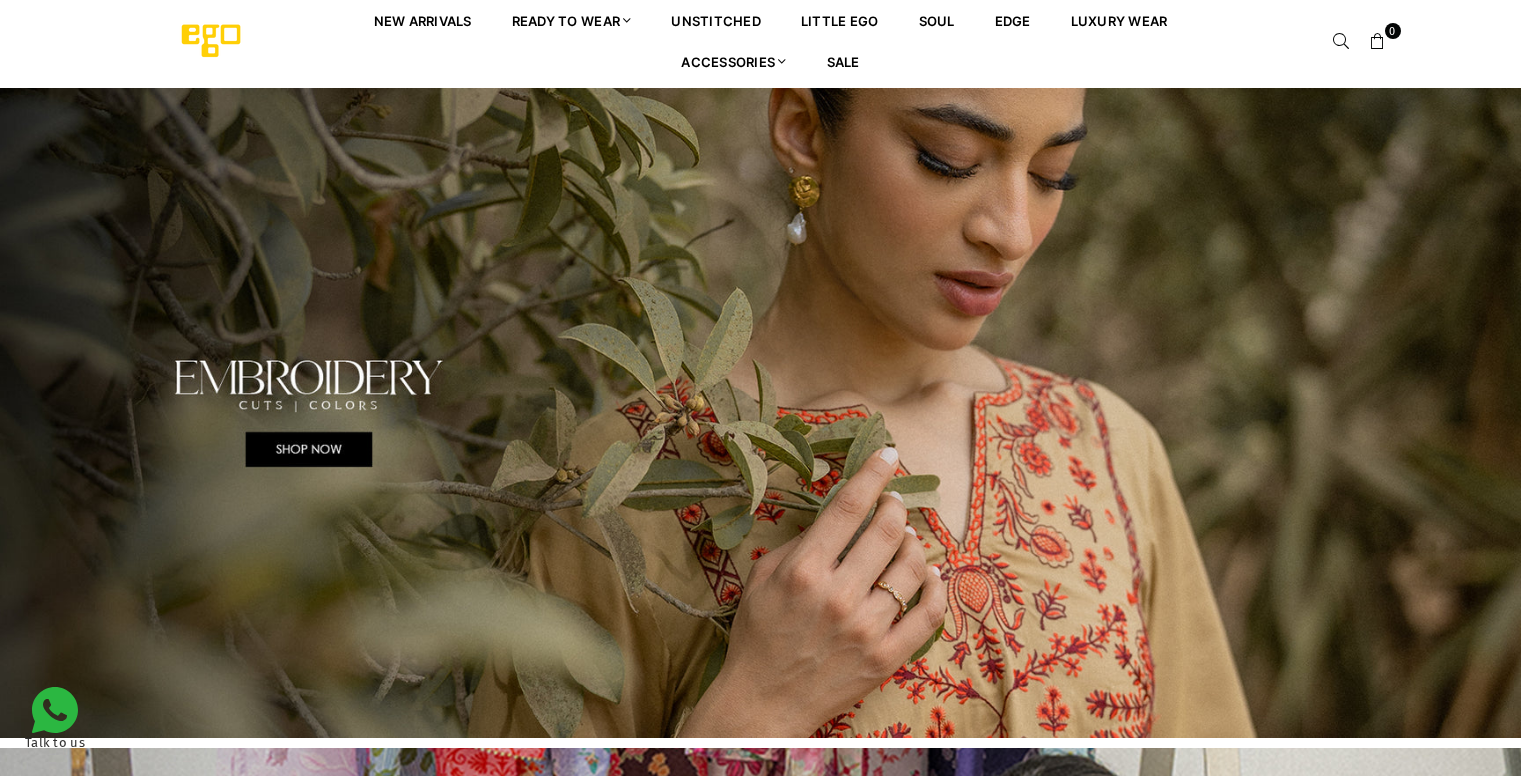 scroll, scrollTop: 0, scrollLeft: 0, axis: both 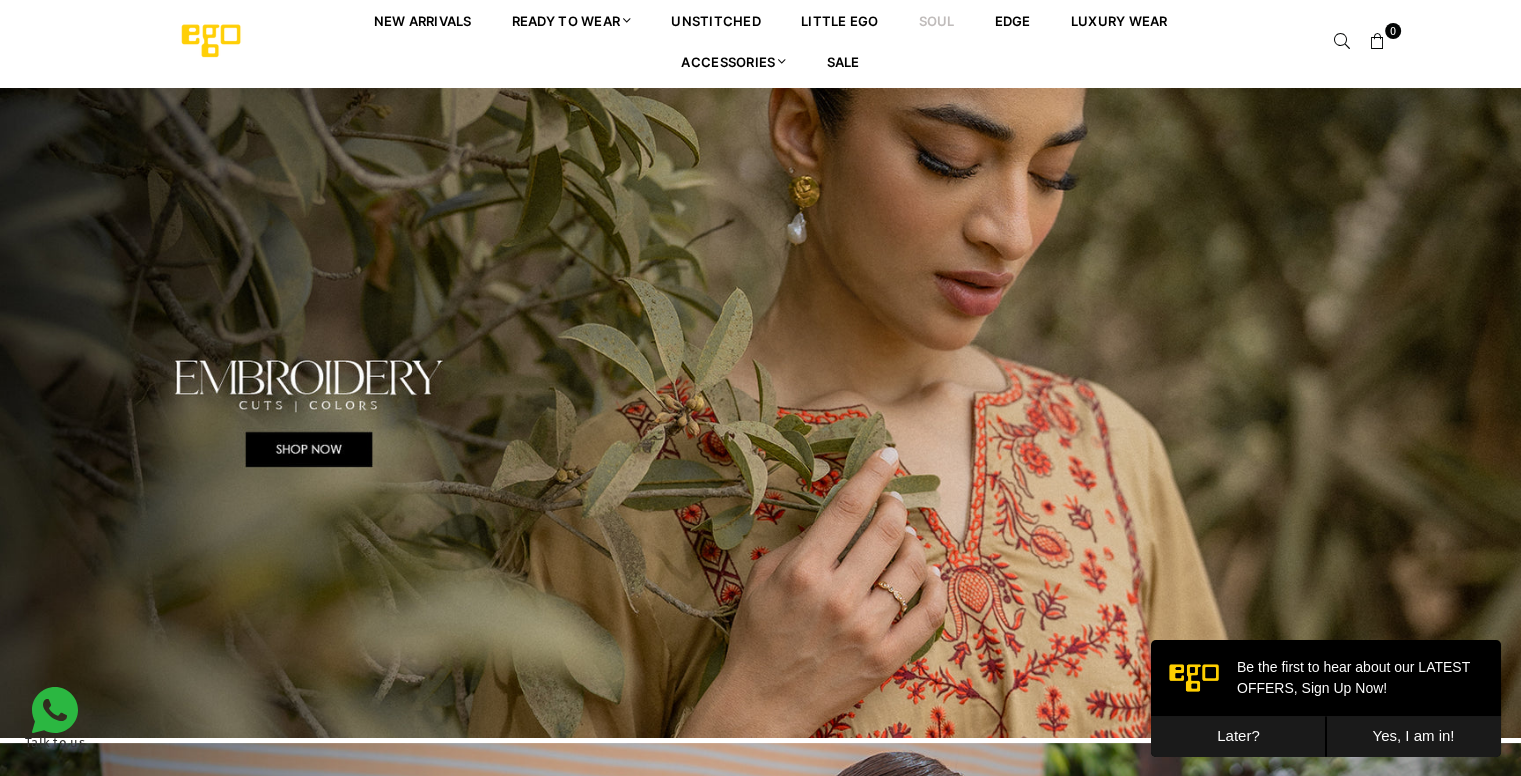 click on "Soul" at bounding box center (937, 20) 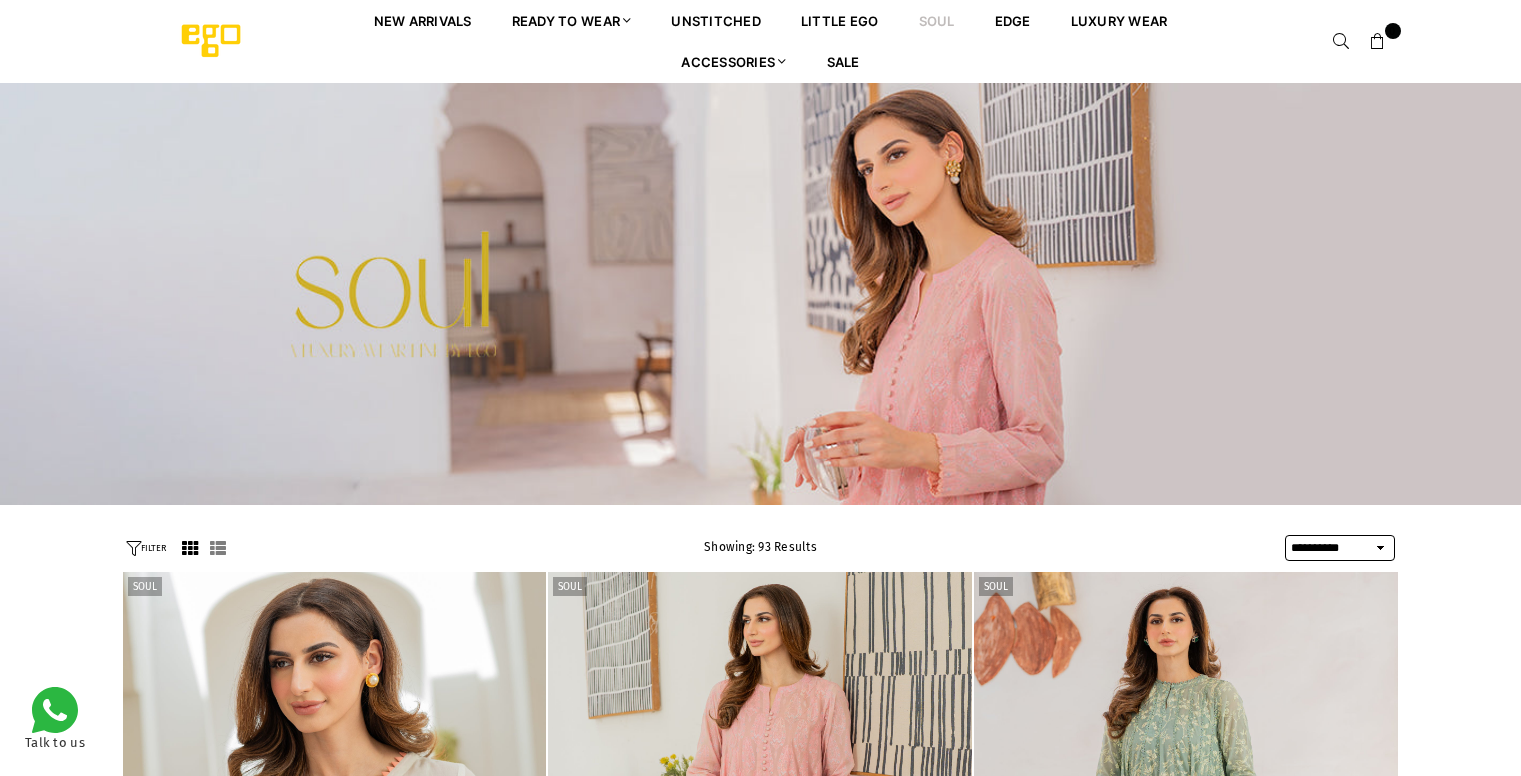 select on "**********" 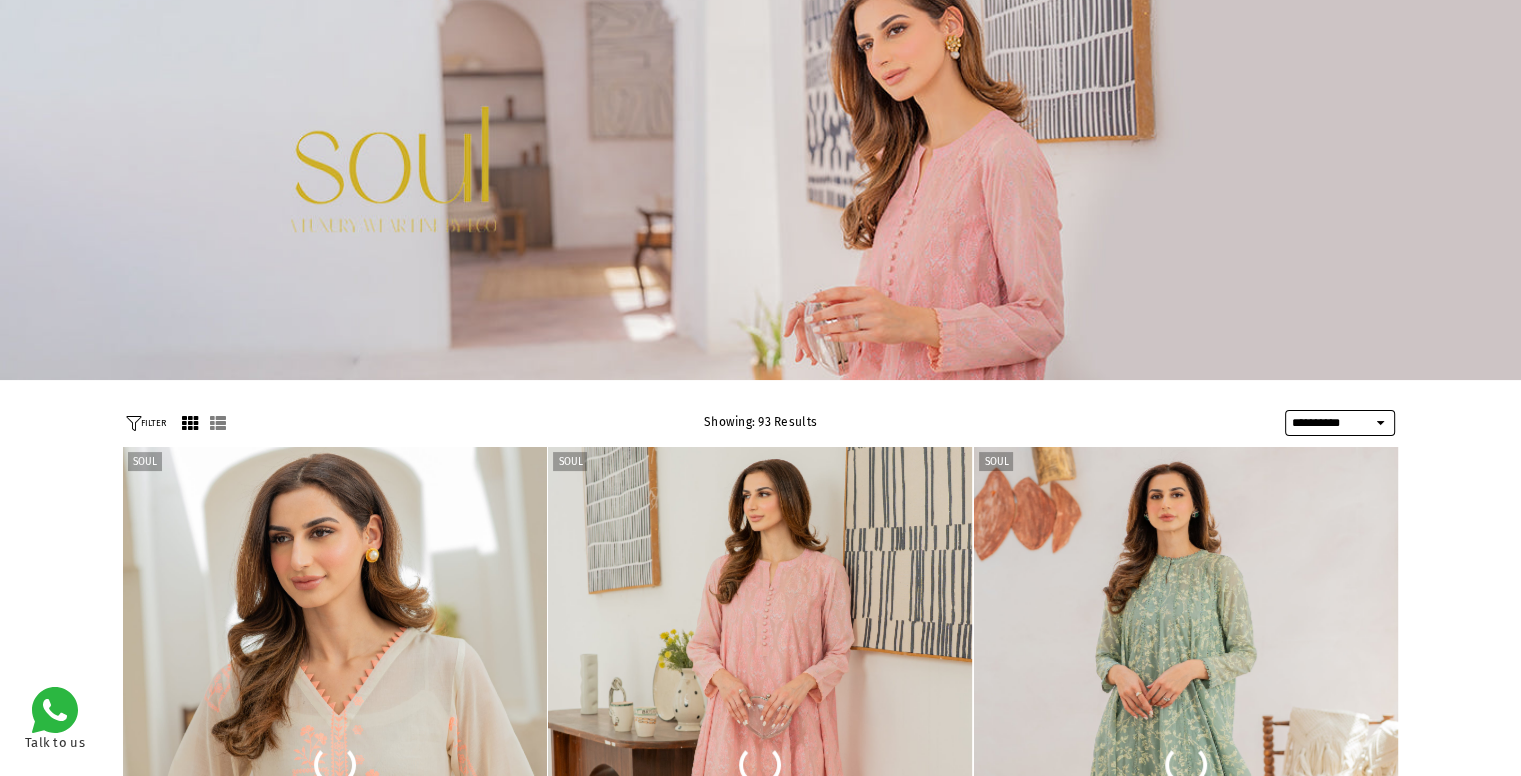 scroll, scrollTop: 0, scrollLeft: 0, axis: both 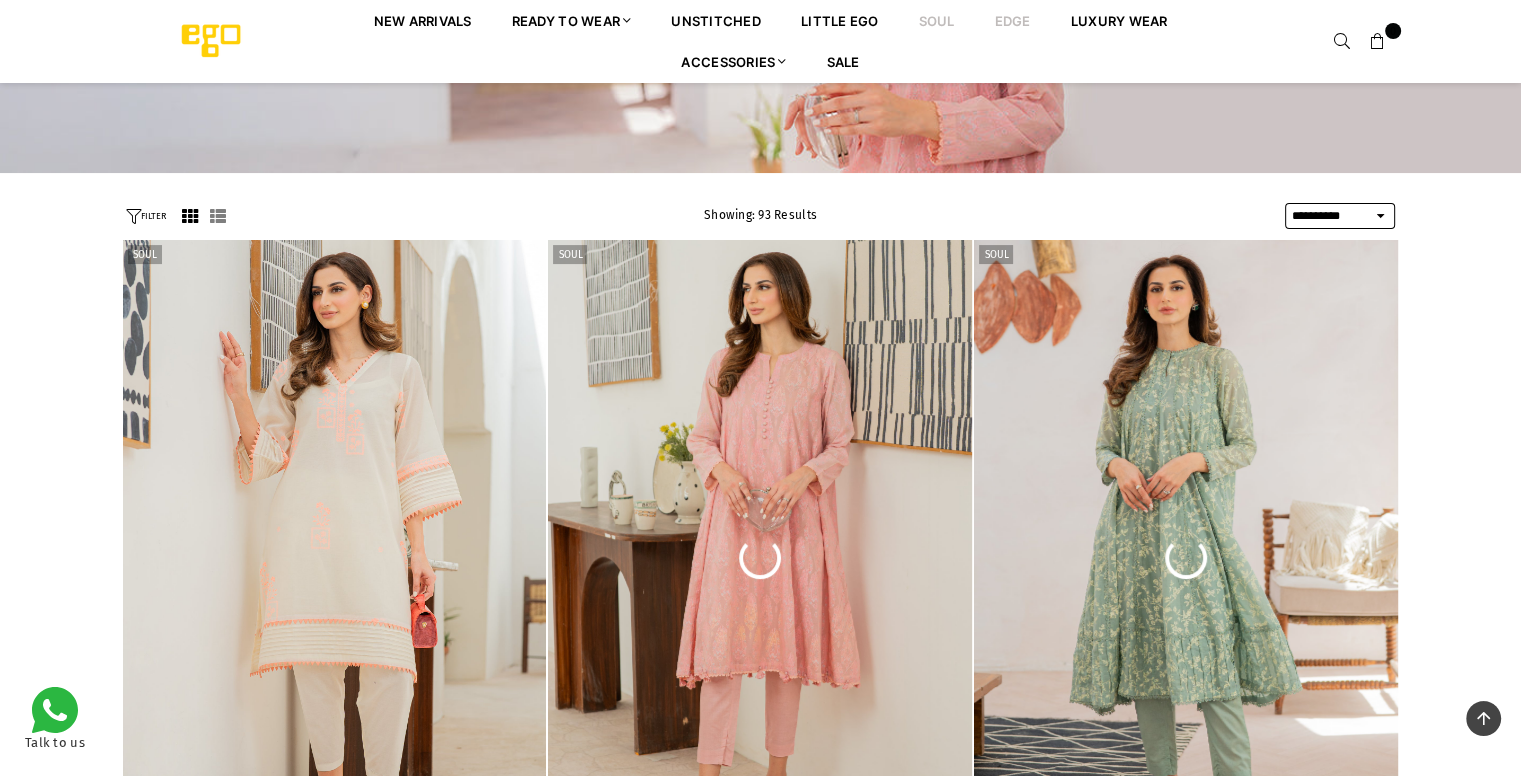 click on "EDGE" at bounding box center [1013, 20] 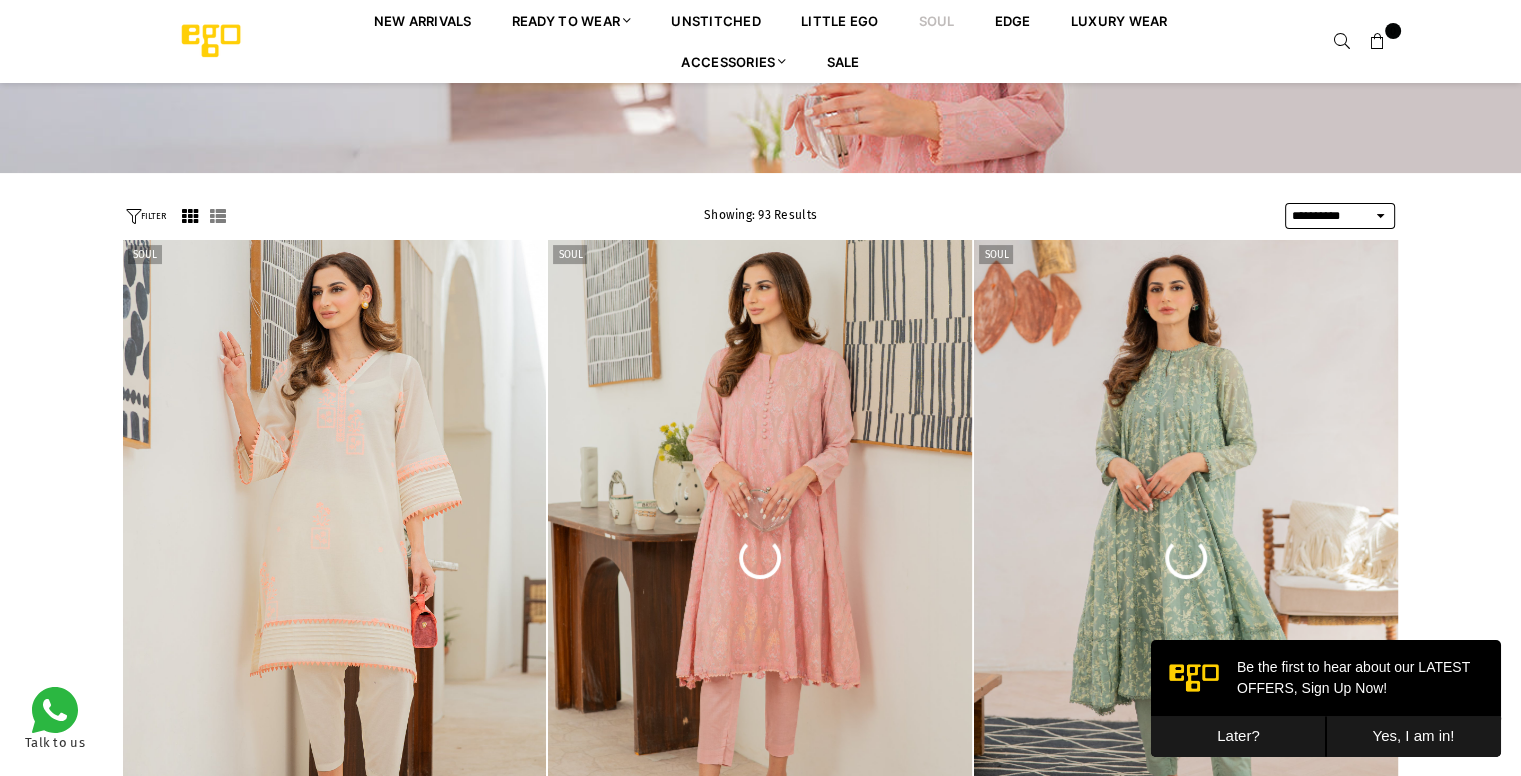 scroll, scrollTop: 0, scrollLeft: 0, axis: both 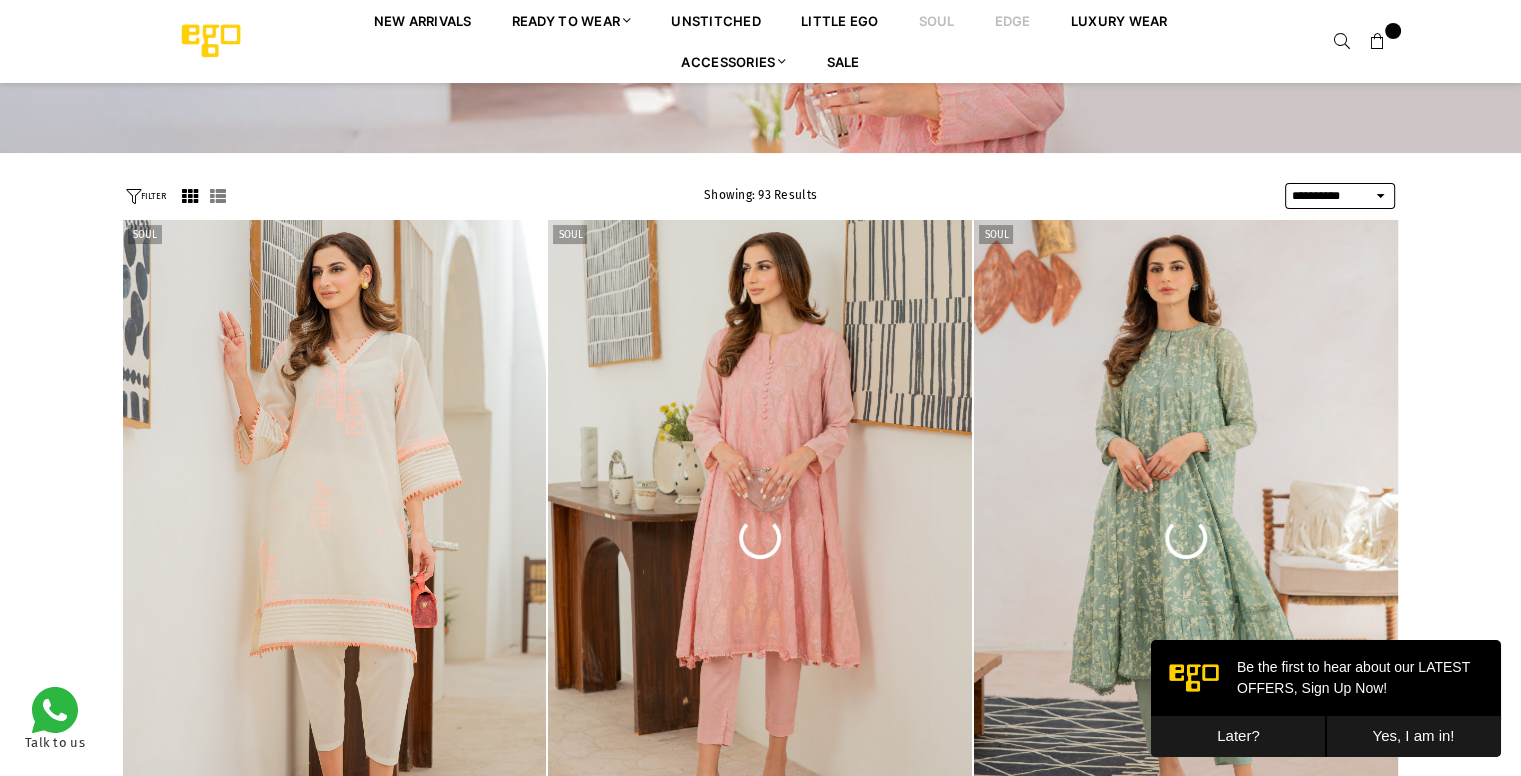 click on "EDGE" at bounding box center [1013, 20] 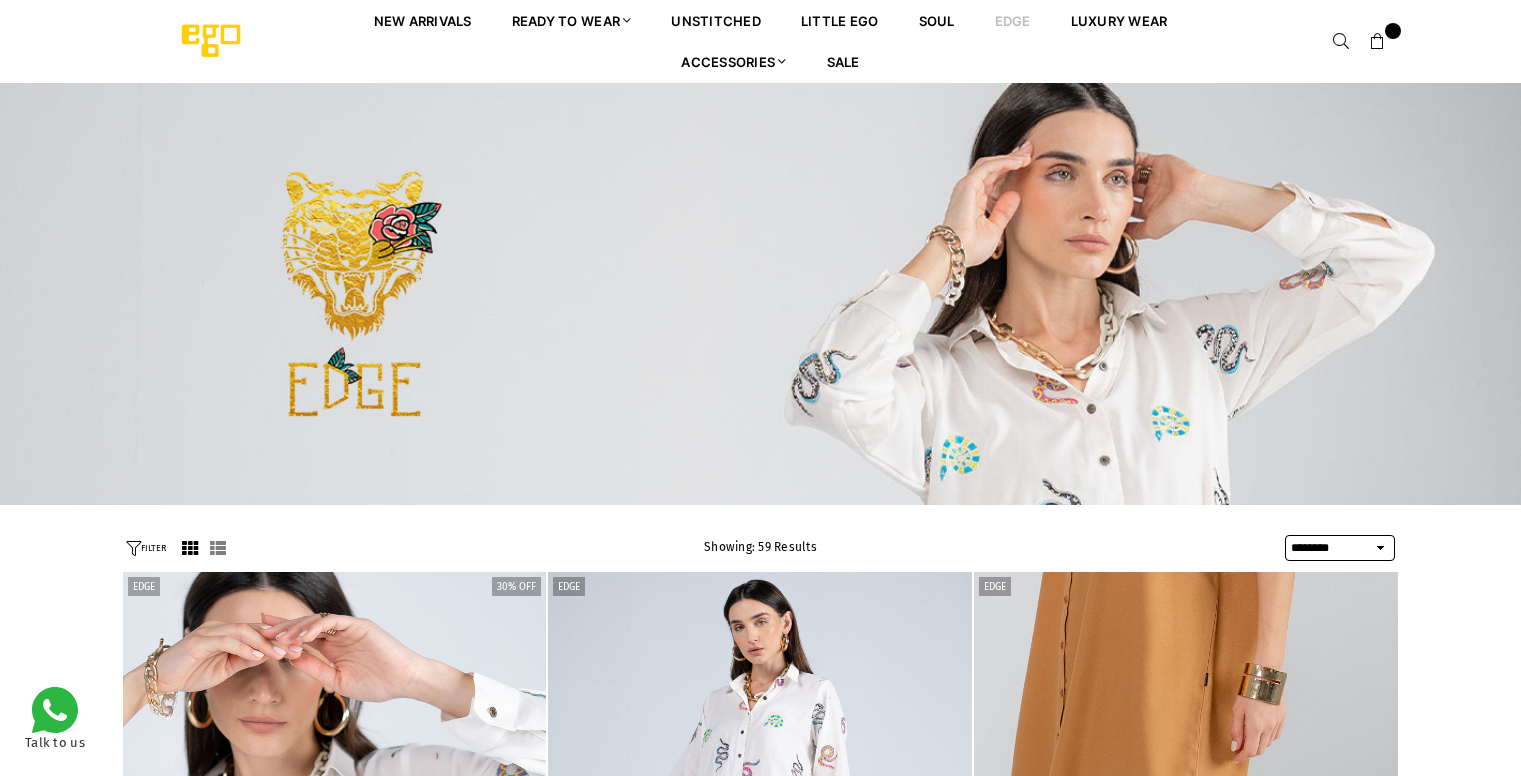 select on "******" 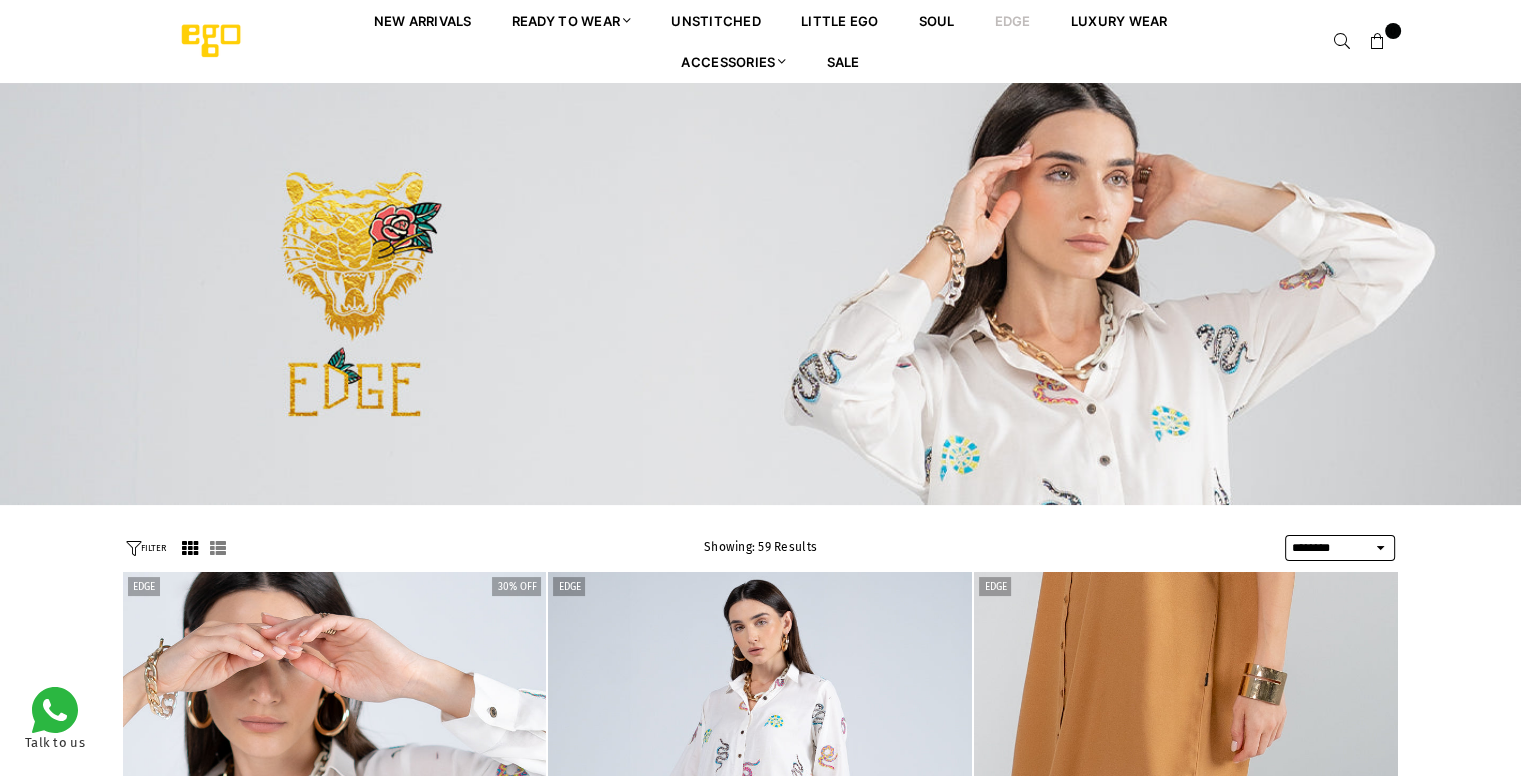 scroll, scrollTop: 0, scrollLeft: 0, axis: both 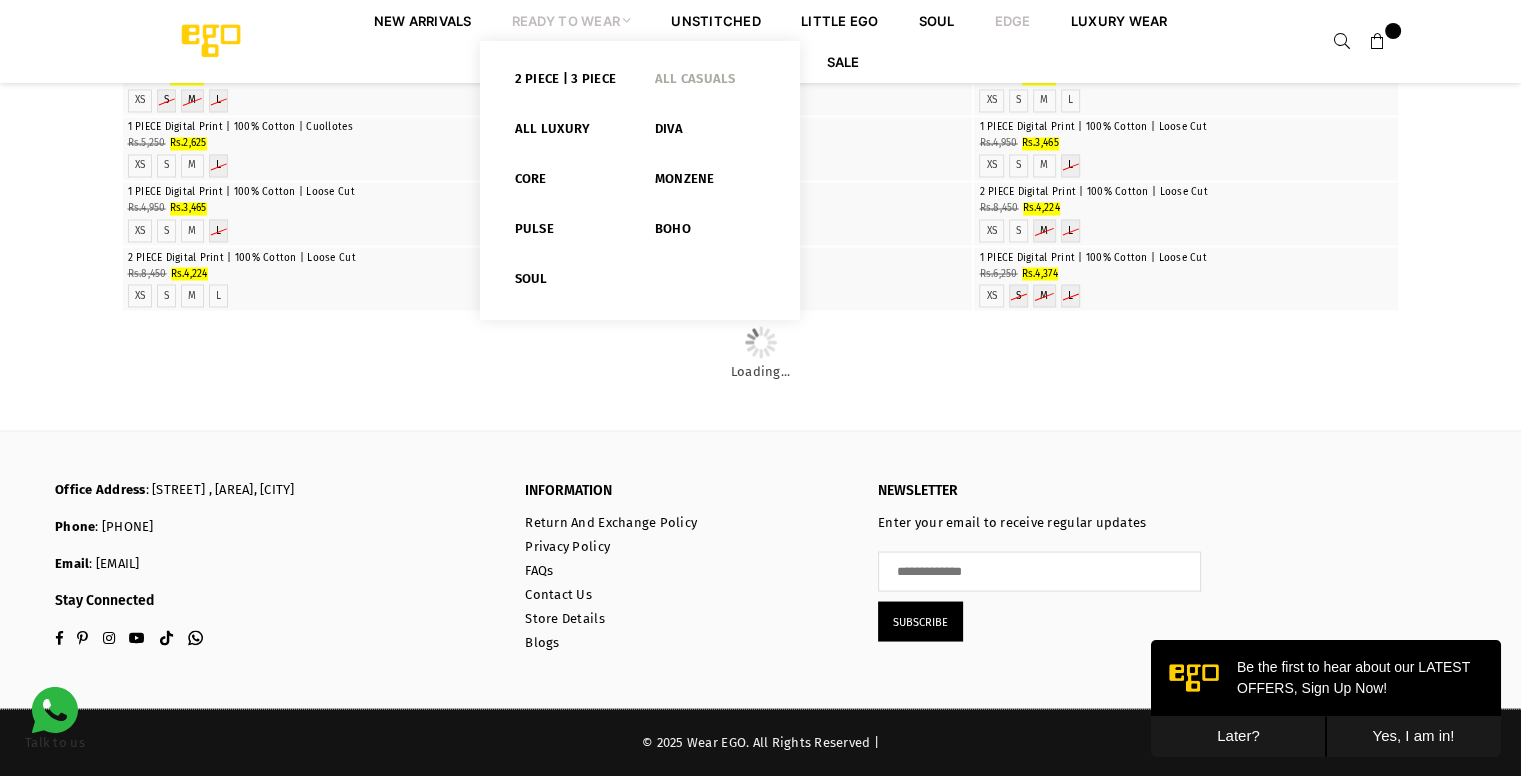 click on "All Casuals" at bounding box center (710, 83) 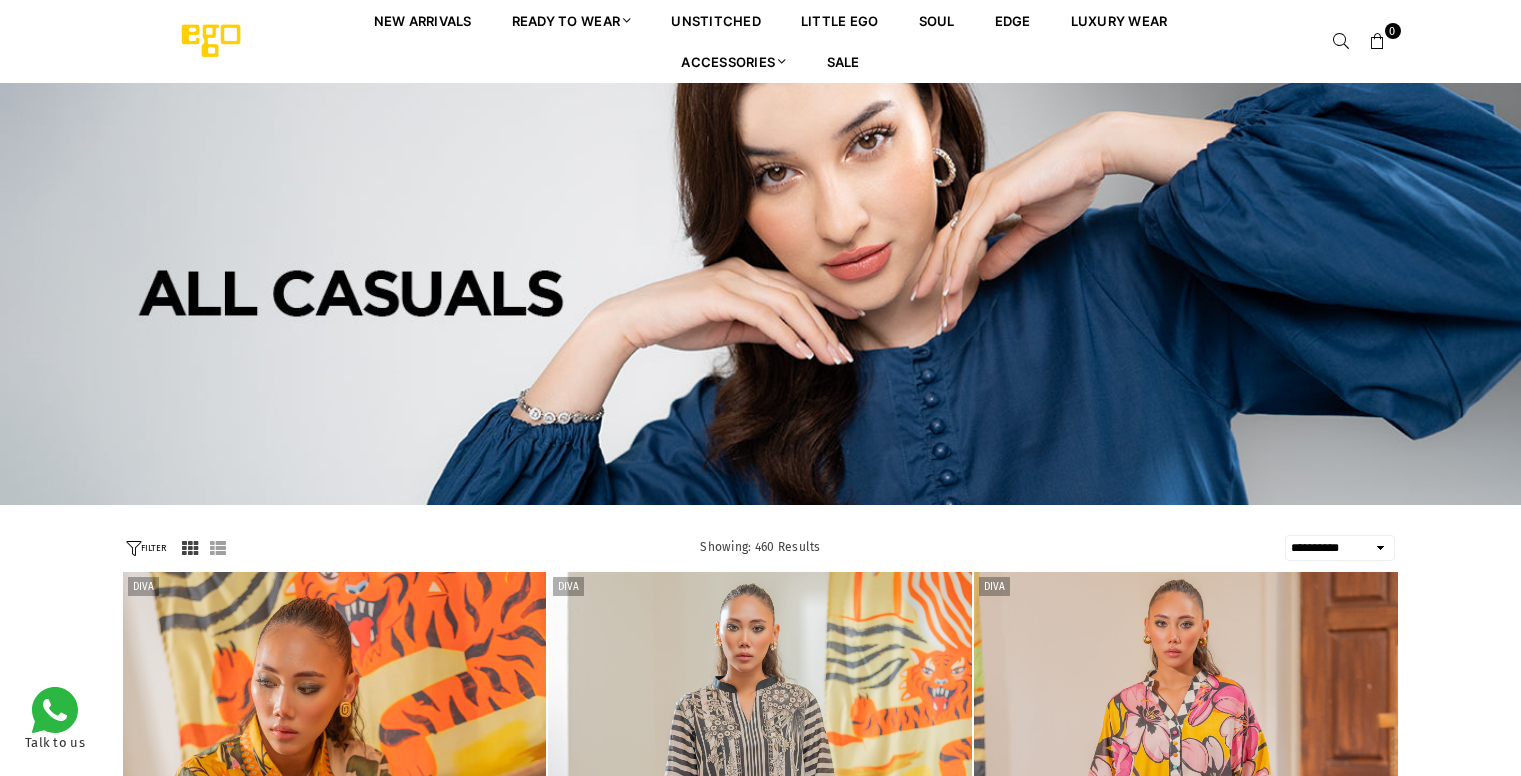 select on "**********" 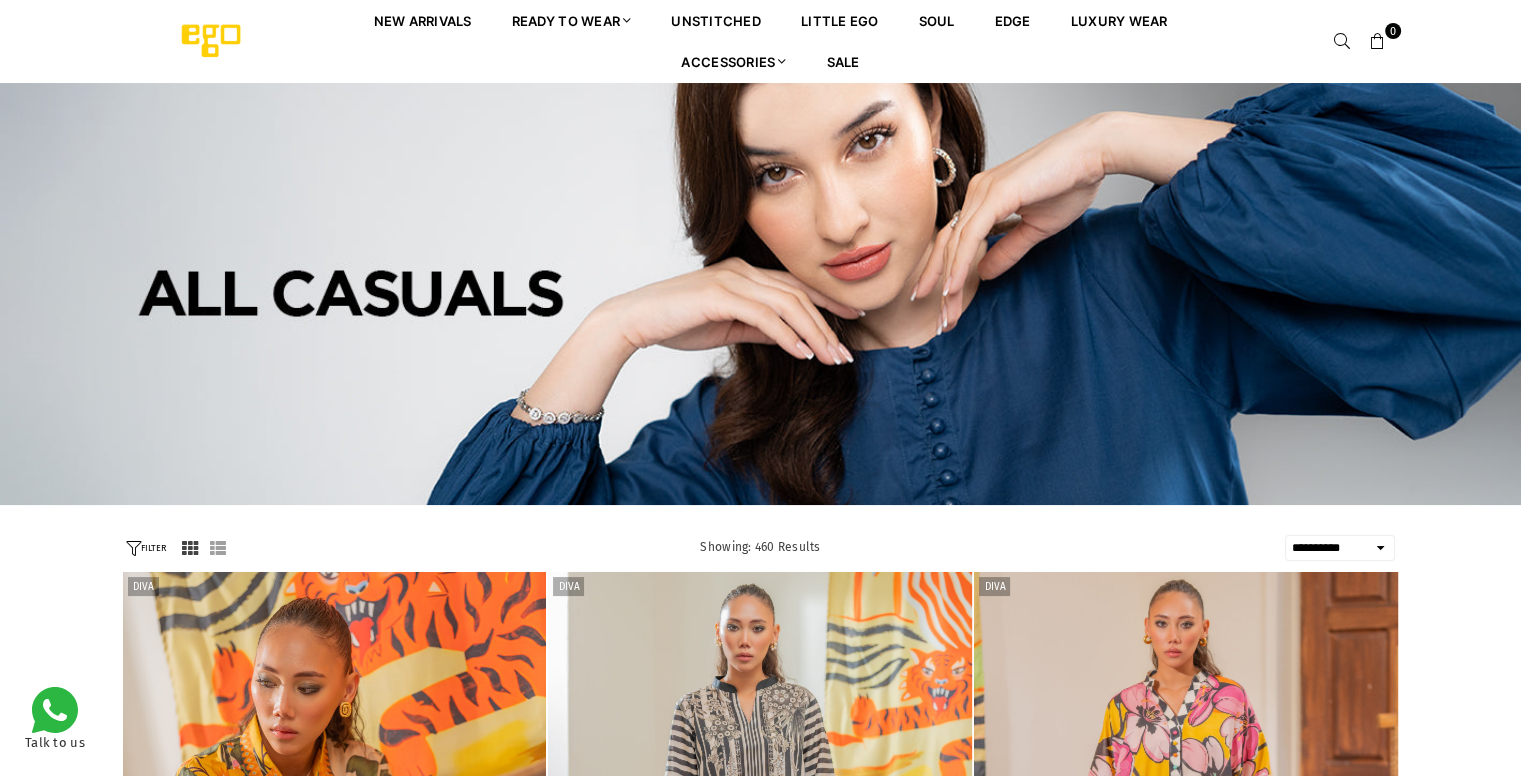 scroll, scrollTop: 0, scrollLeft: 0, axis: both 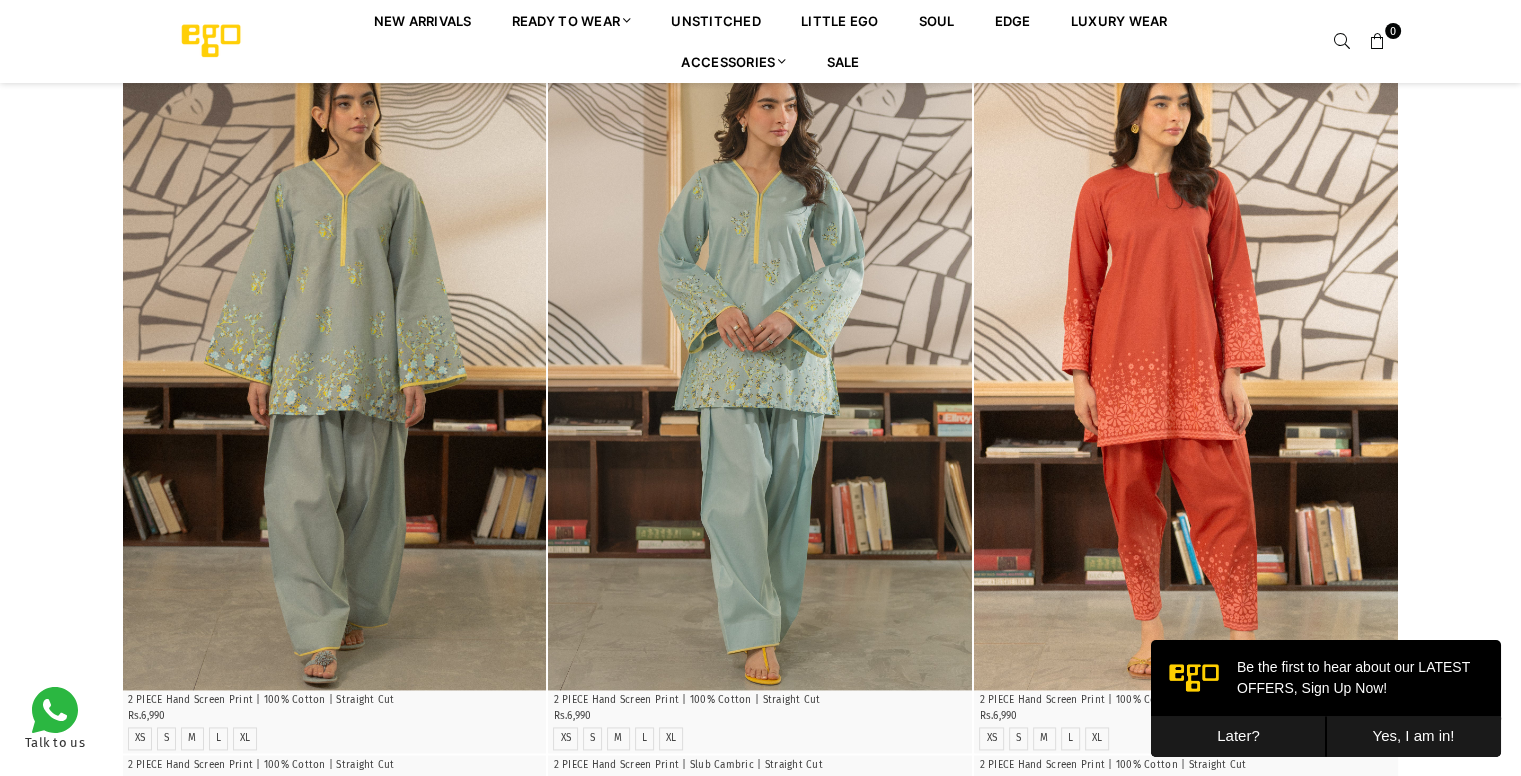 click on "Later?" at bounding box center [1238, 736] 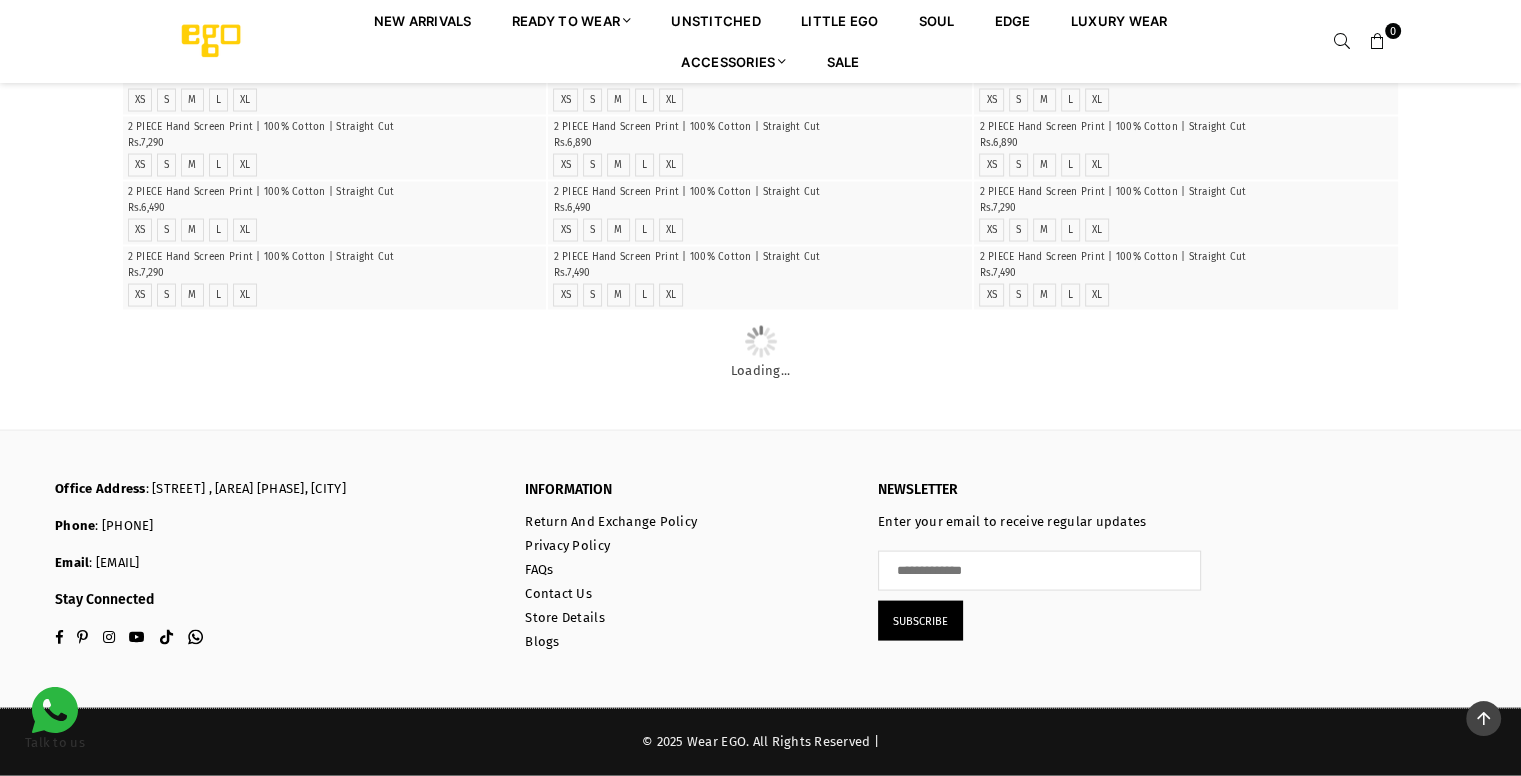 scroll, scrollTop: 8807, scrollLeft: 0, axis: vertical 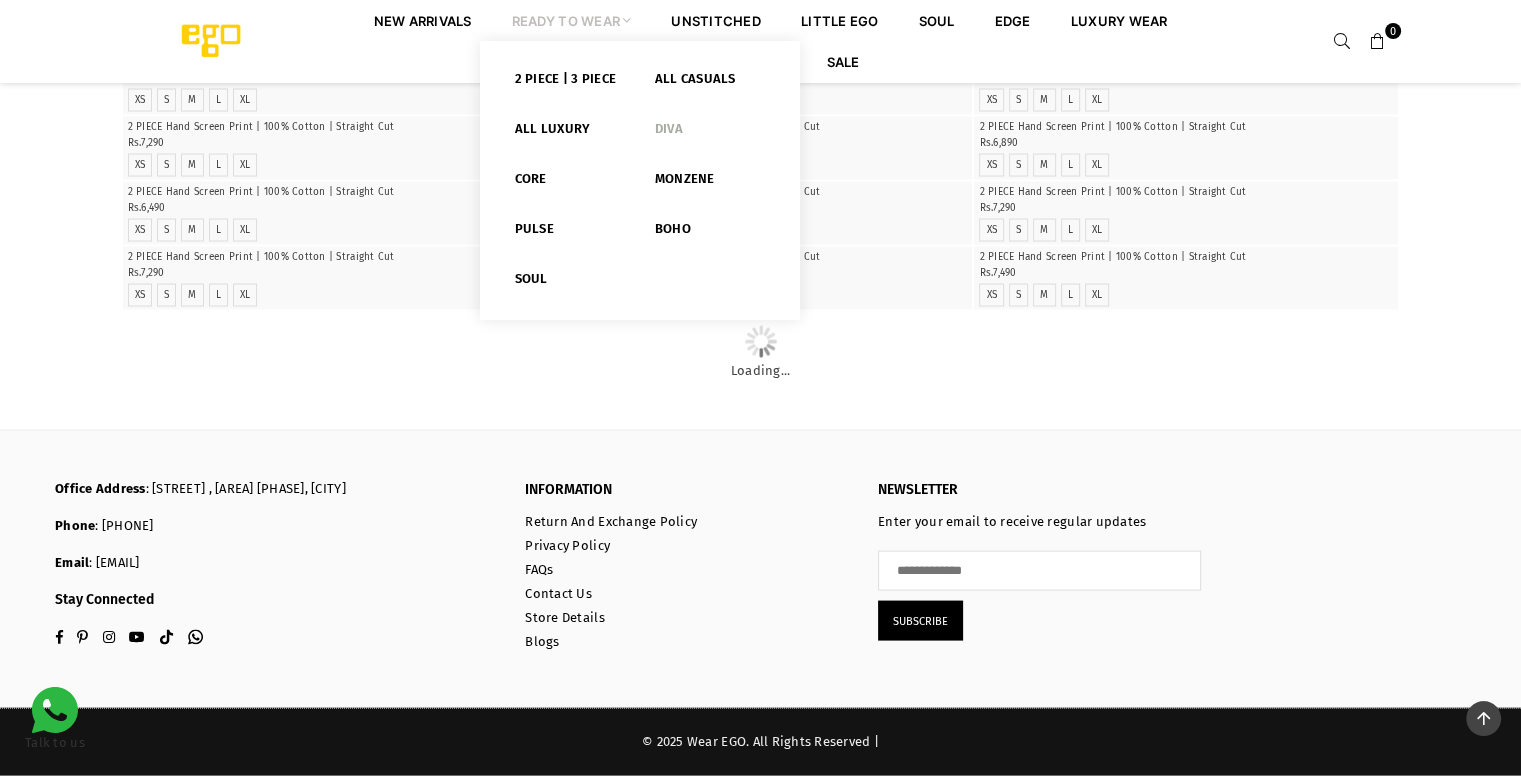 click on "Diva" at bounding box center [710, 133] 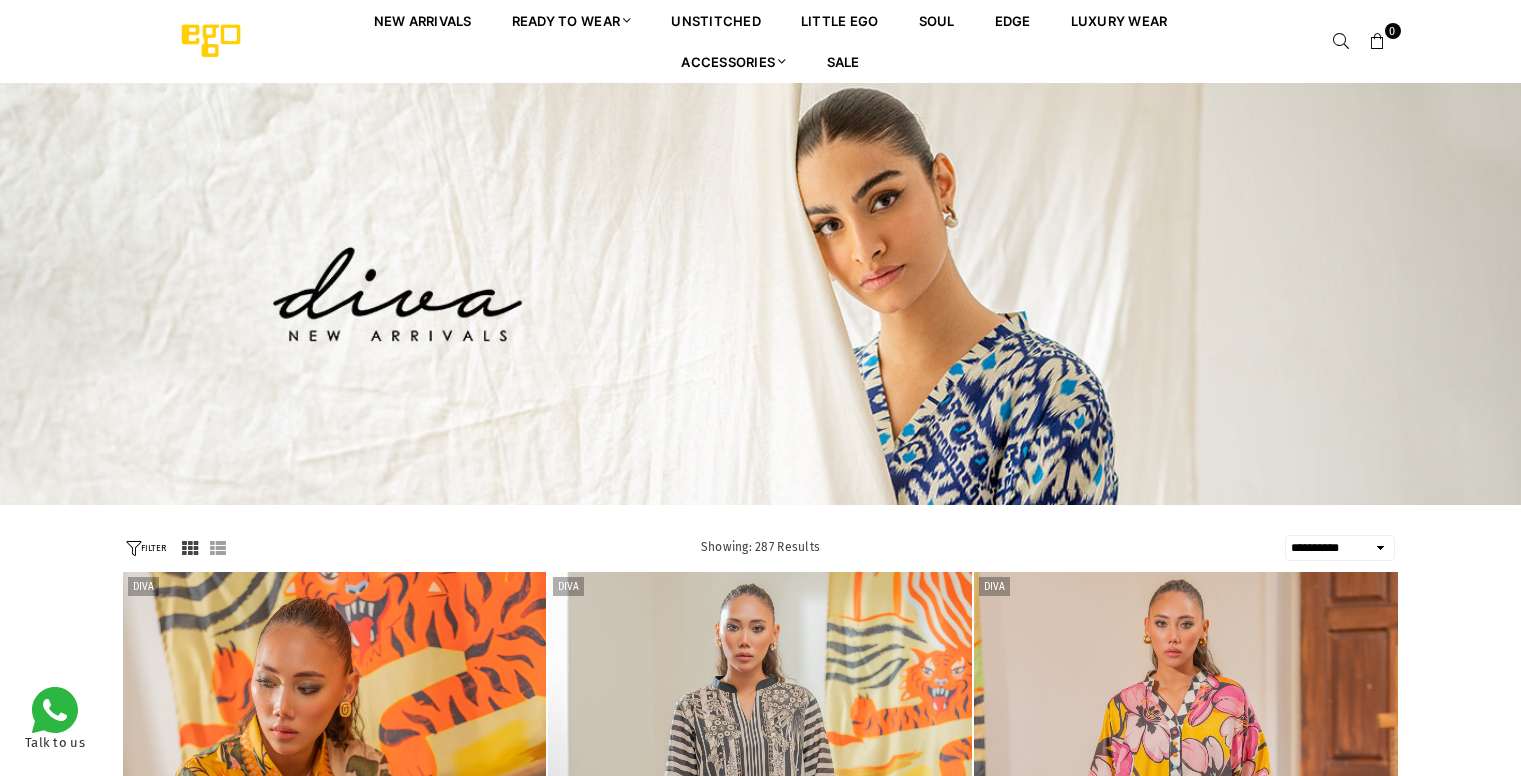 select on "**********" 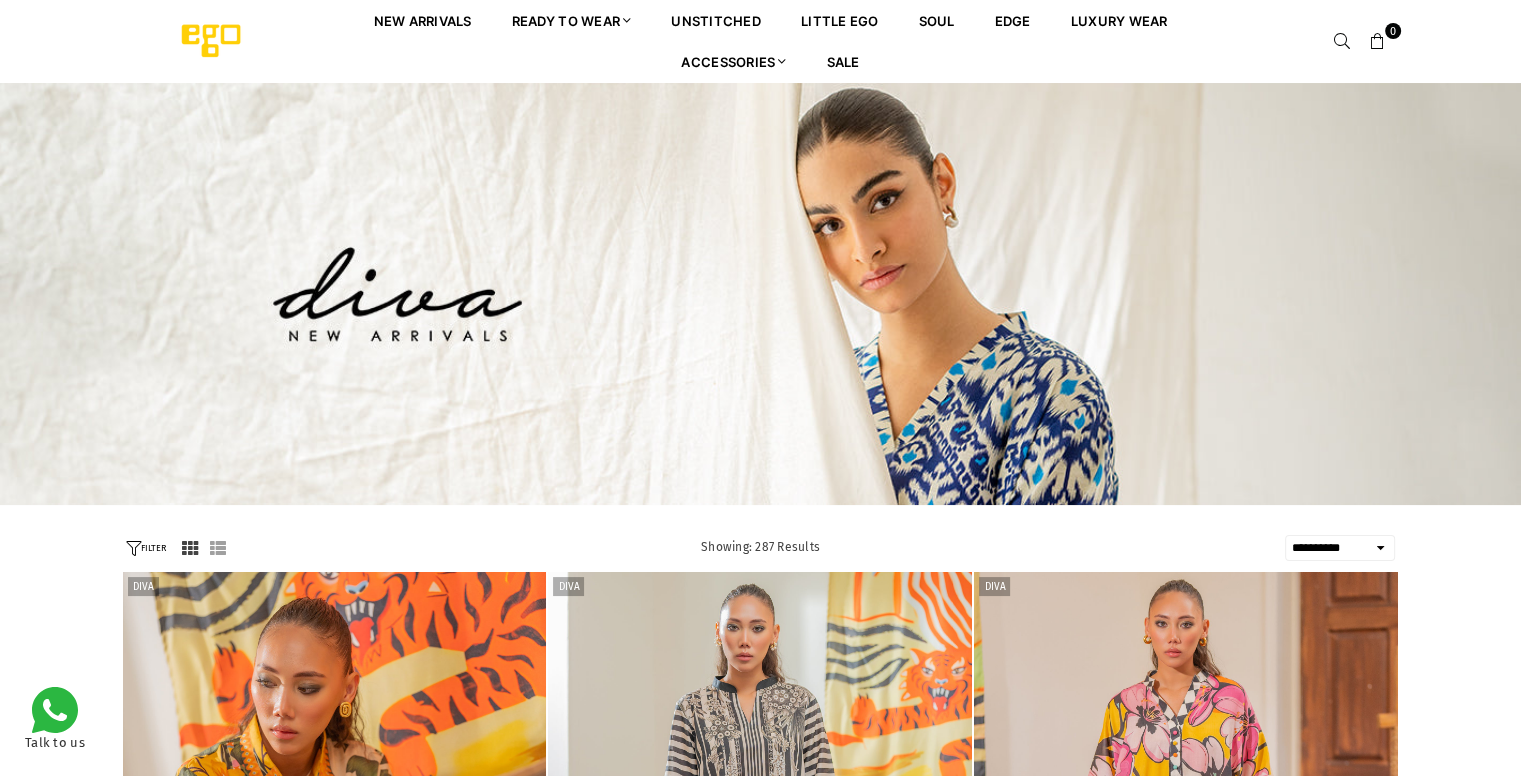 scroll, scrollTop: 0, scrollLeft: 0, axis: both 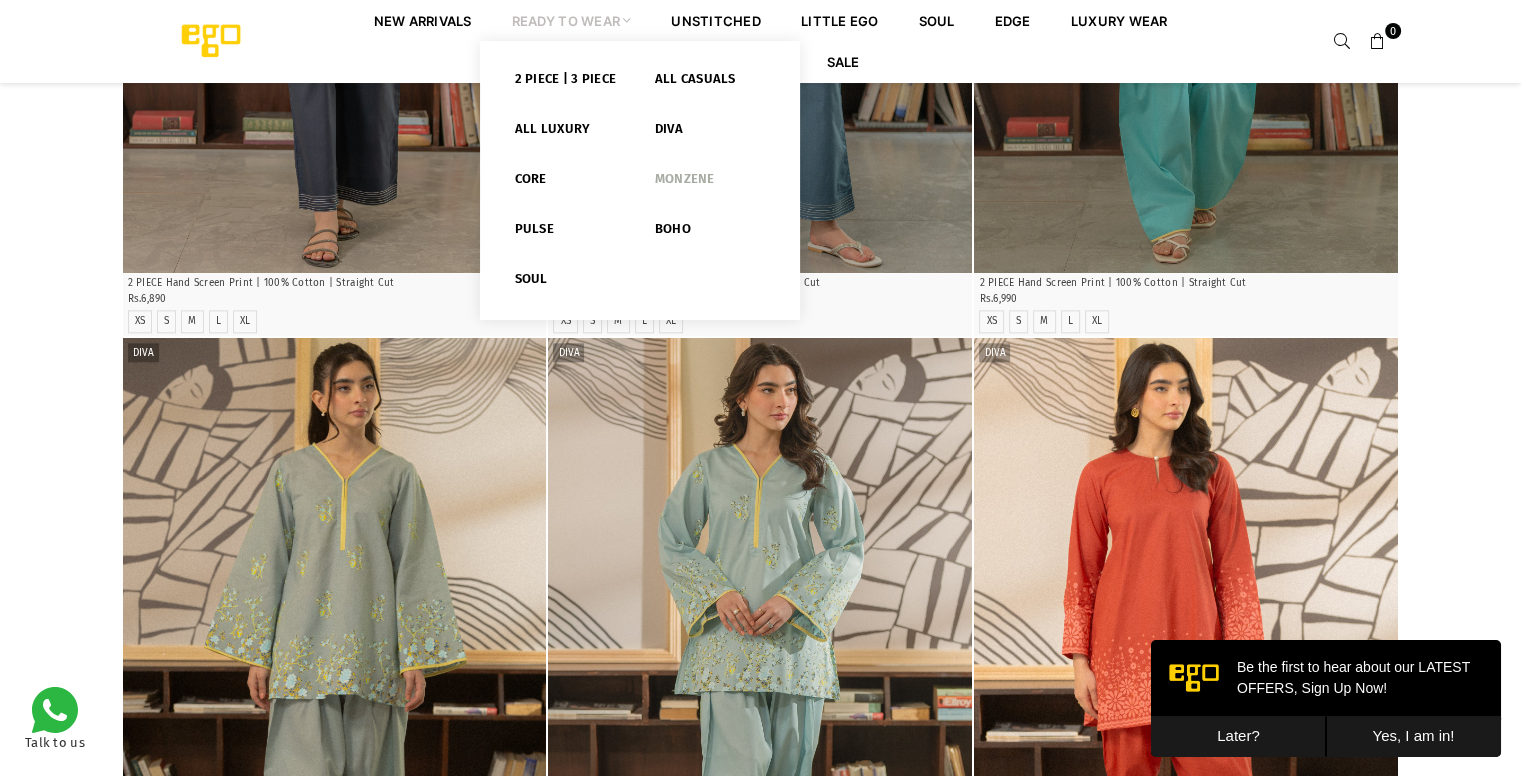 click on "Monzene" at bounding box center (710, 183) 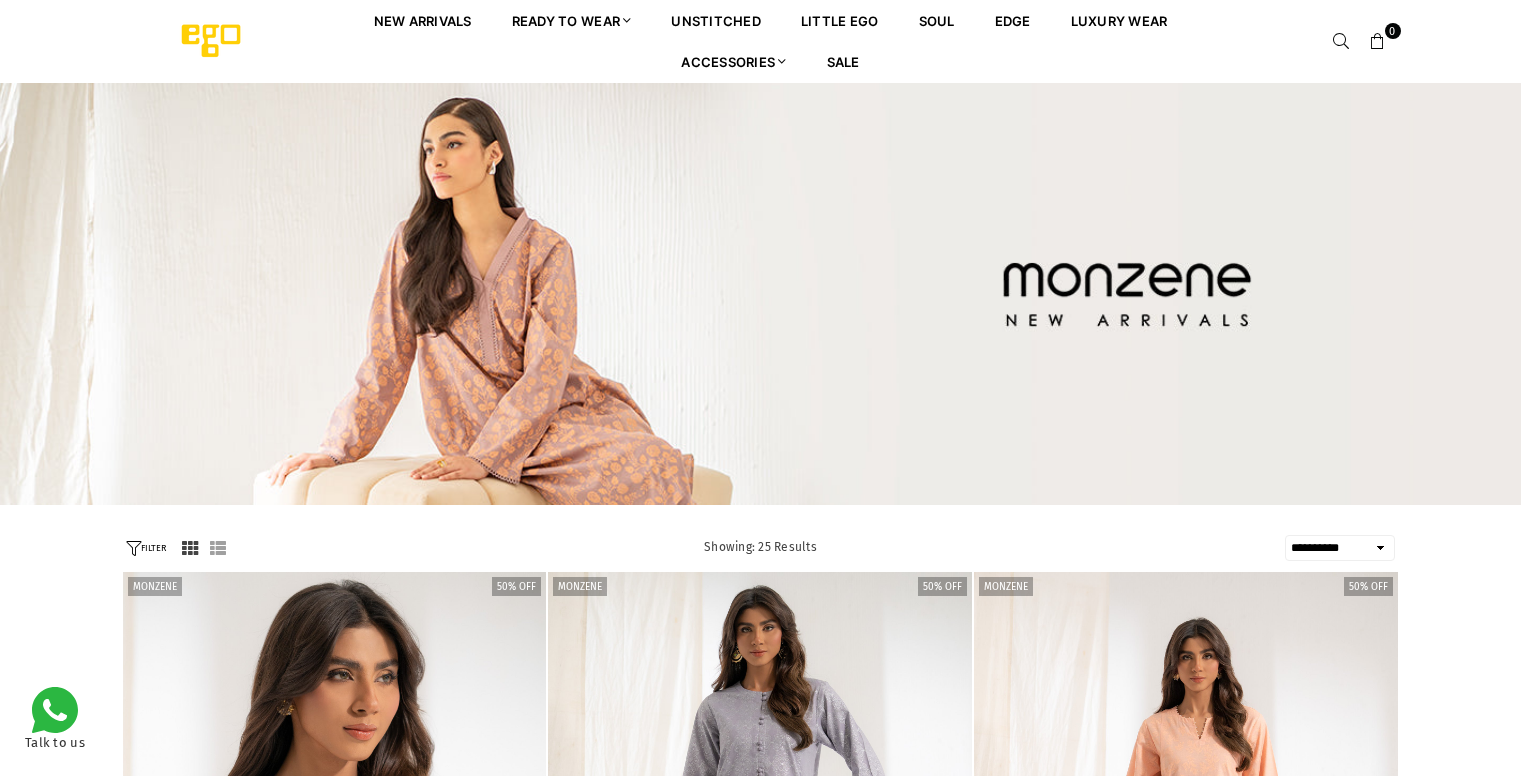 select on "**********" 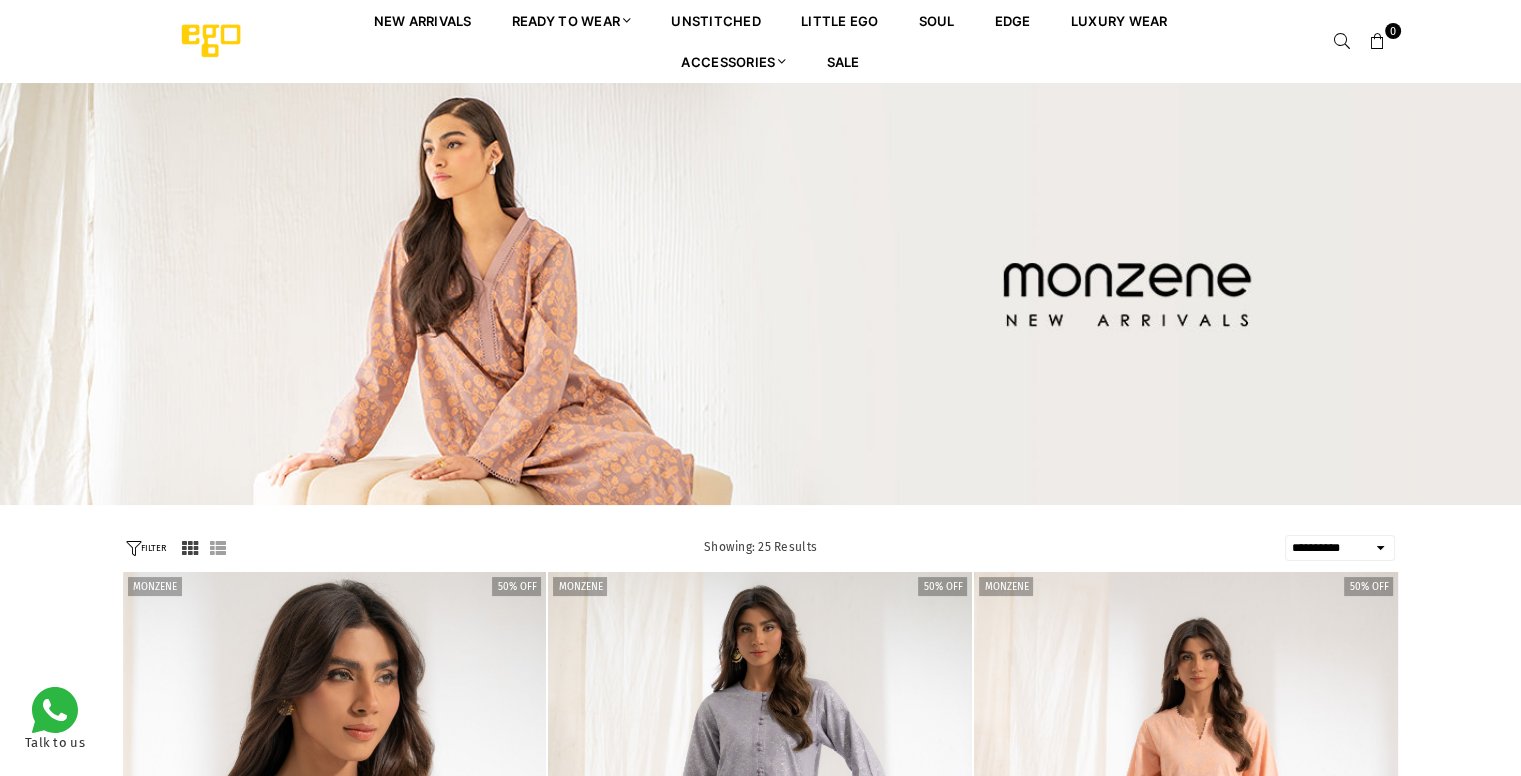 scroll, scrollTop: 0, scrollLeft: 0, axis: both 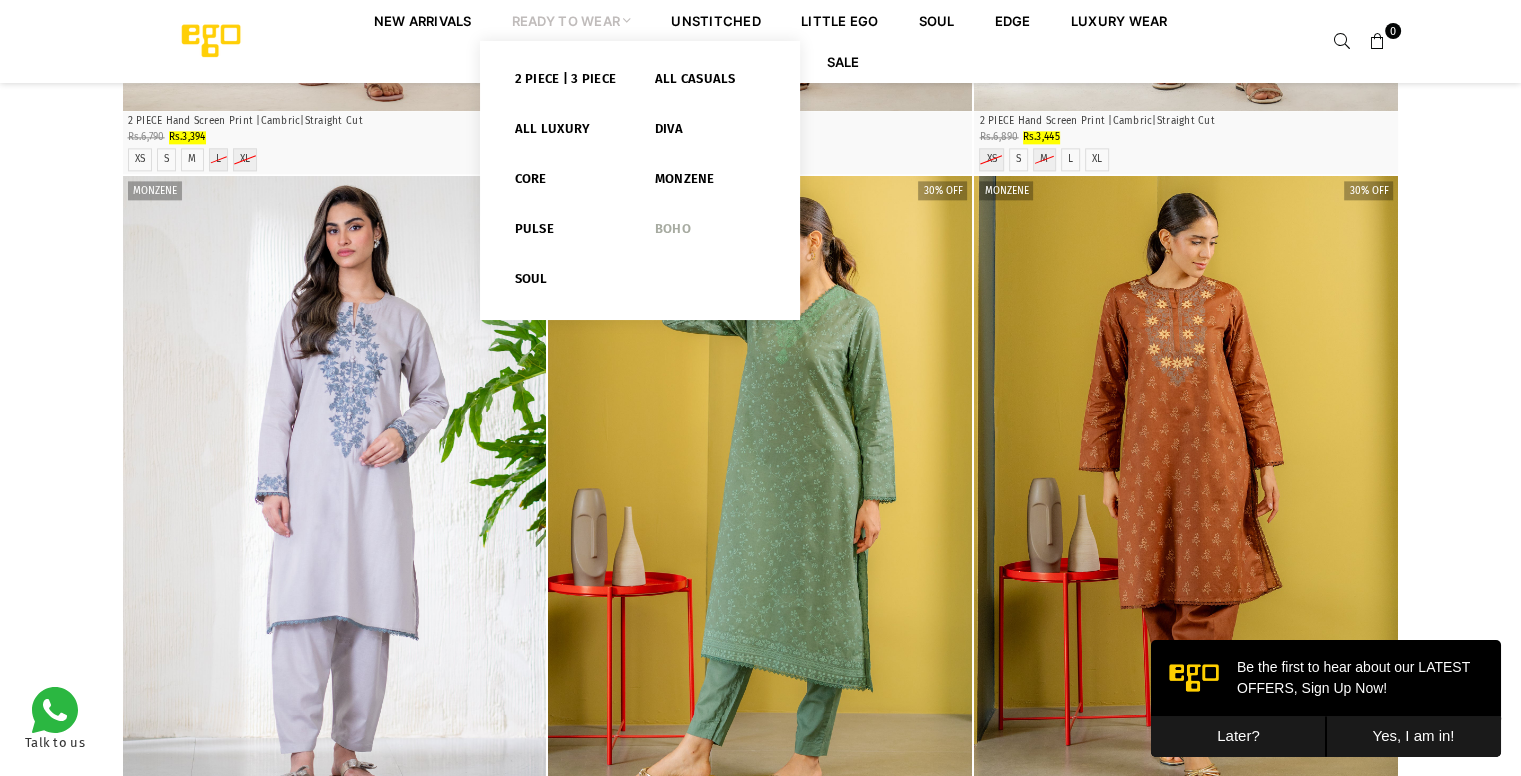 click on "Boho" at bounding box center (710, 233) 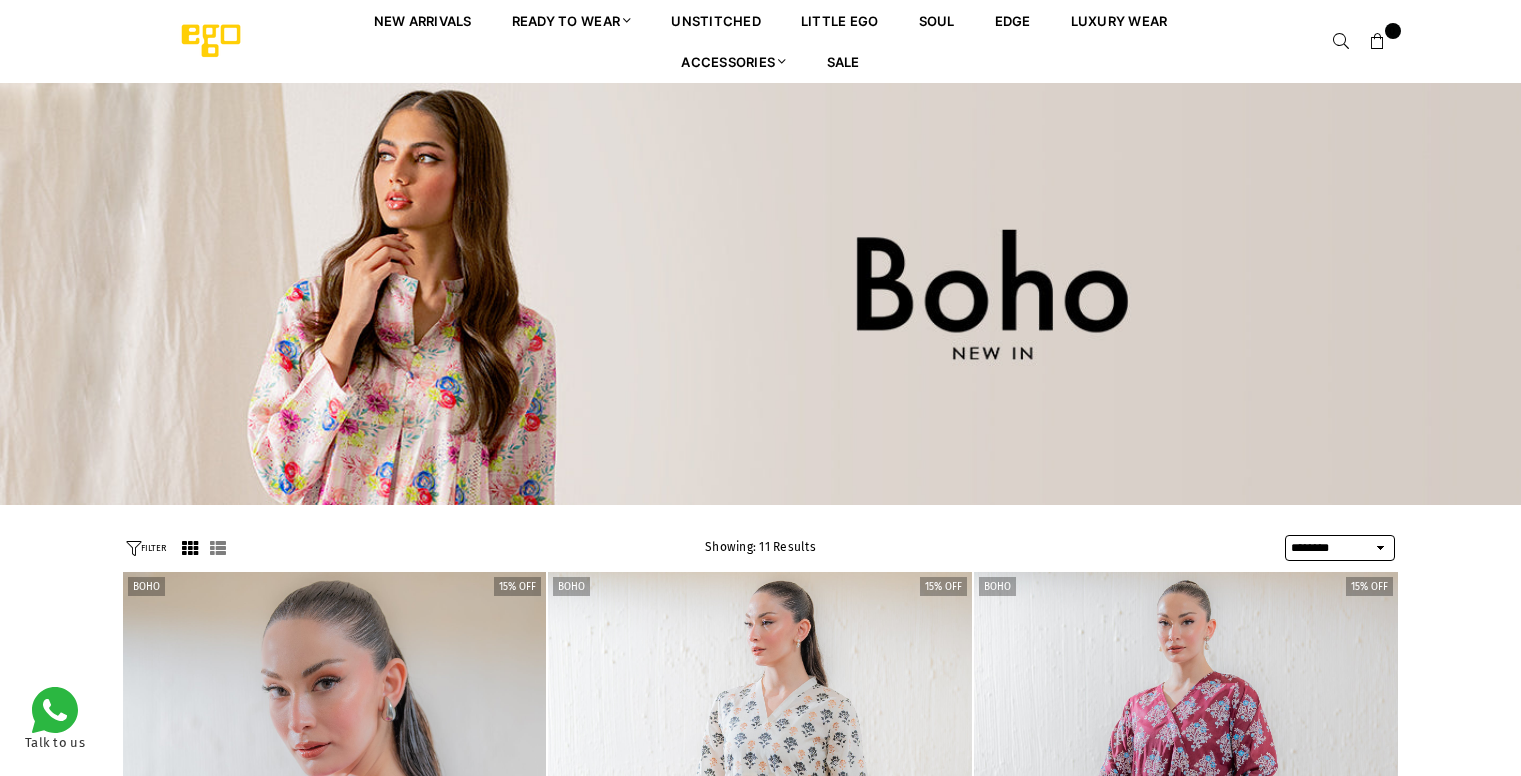 select on "******" 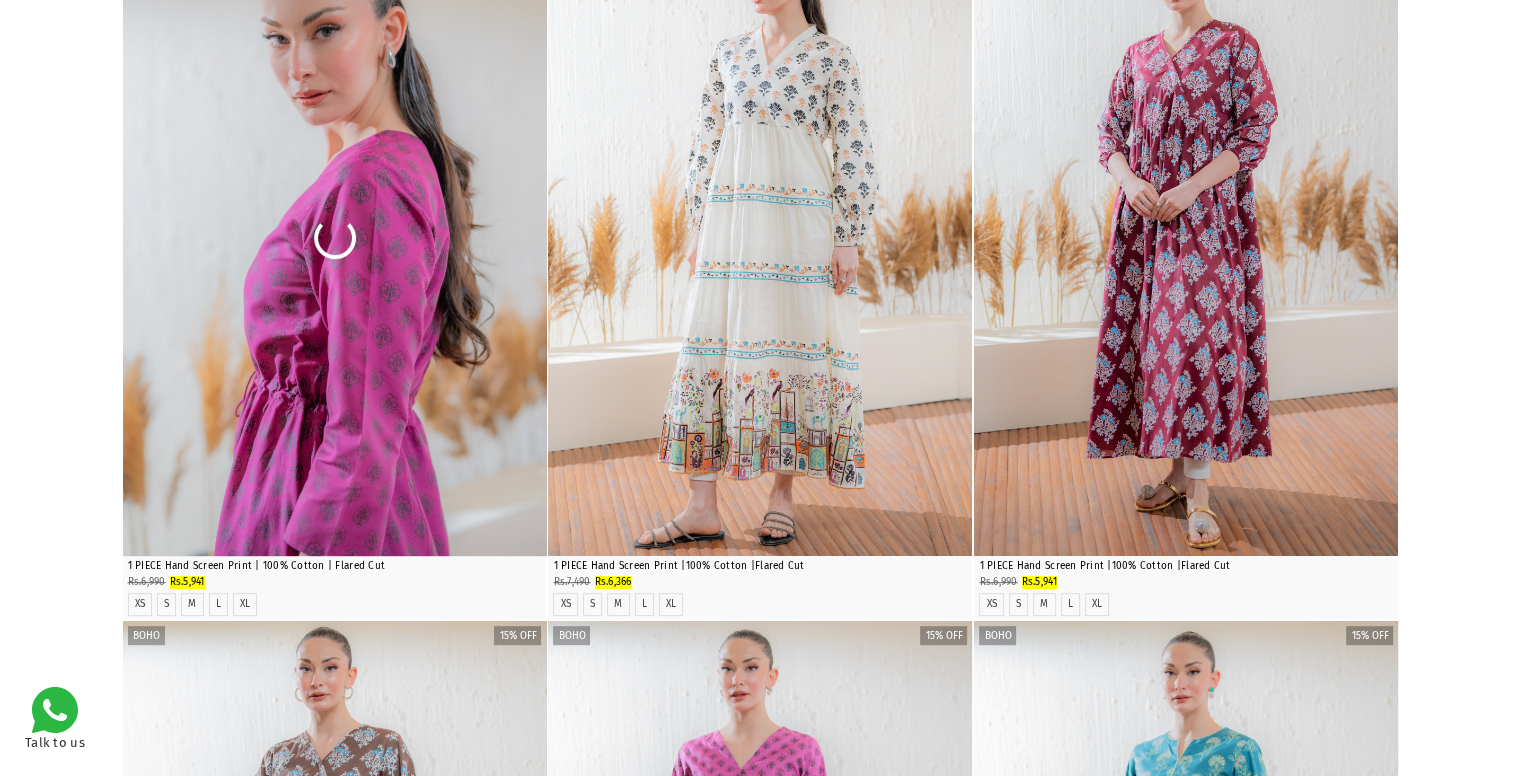 scroll, scrollTop: 0, scrollLeft: 0, axis: both 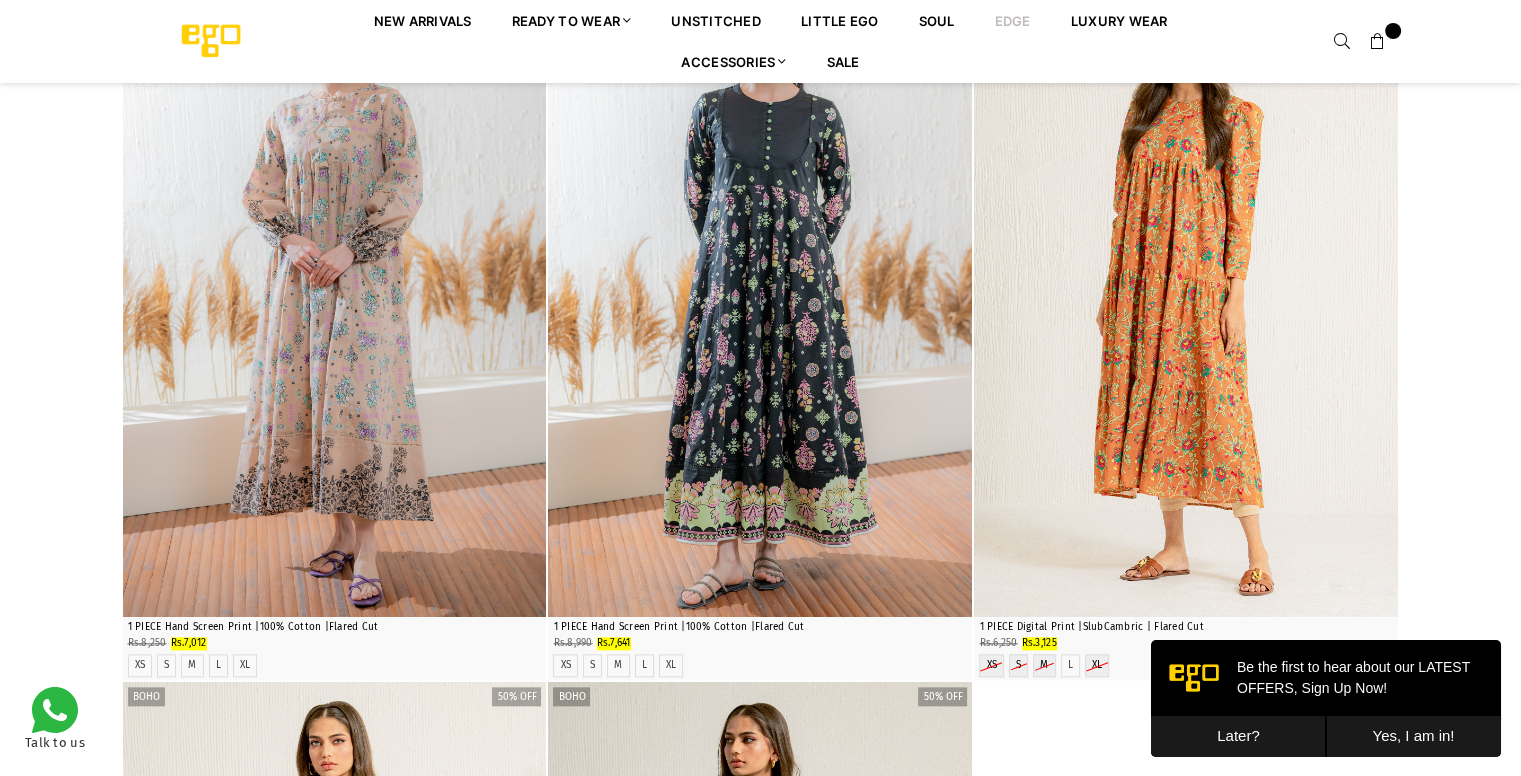 click on "EDGE" at bounding box center (1013, 20) 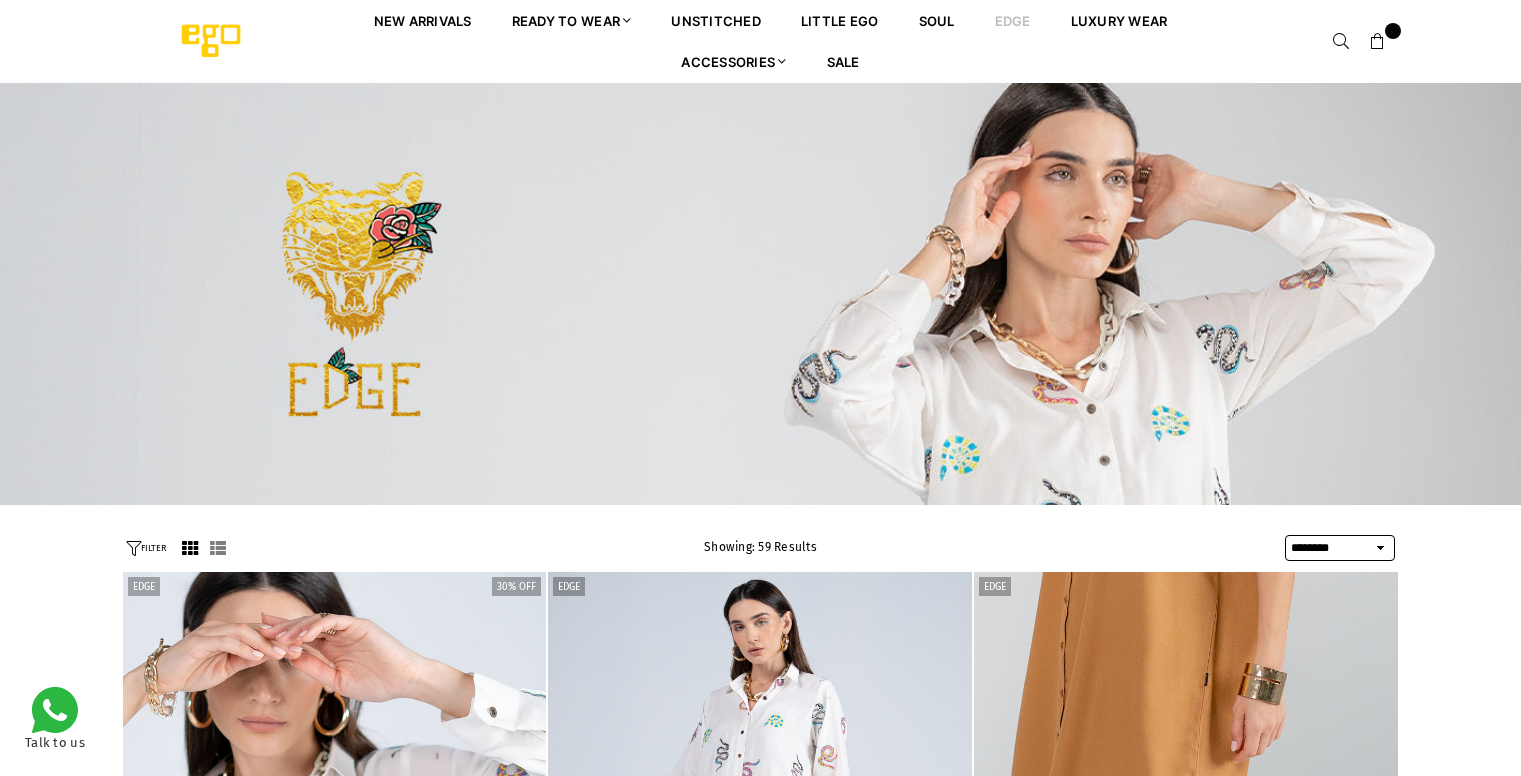 select on "******" 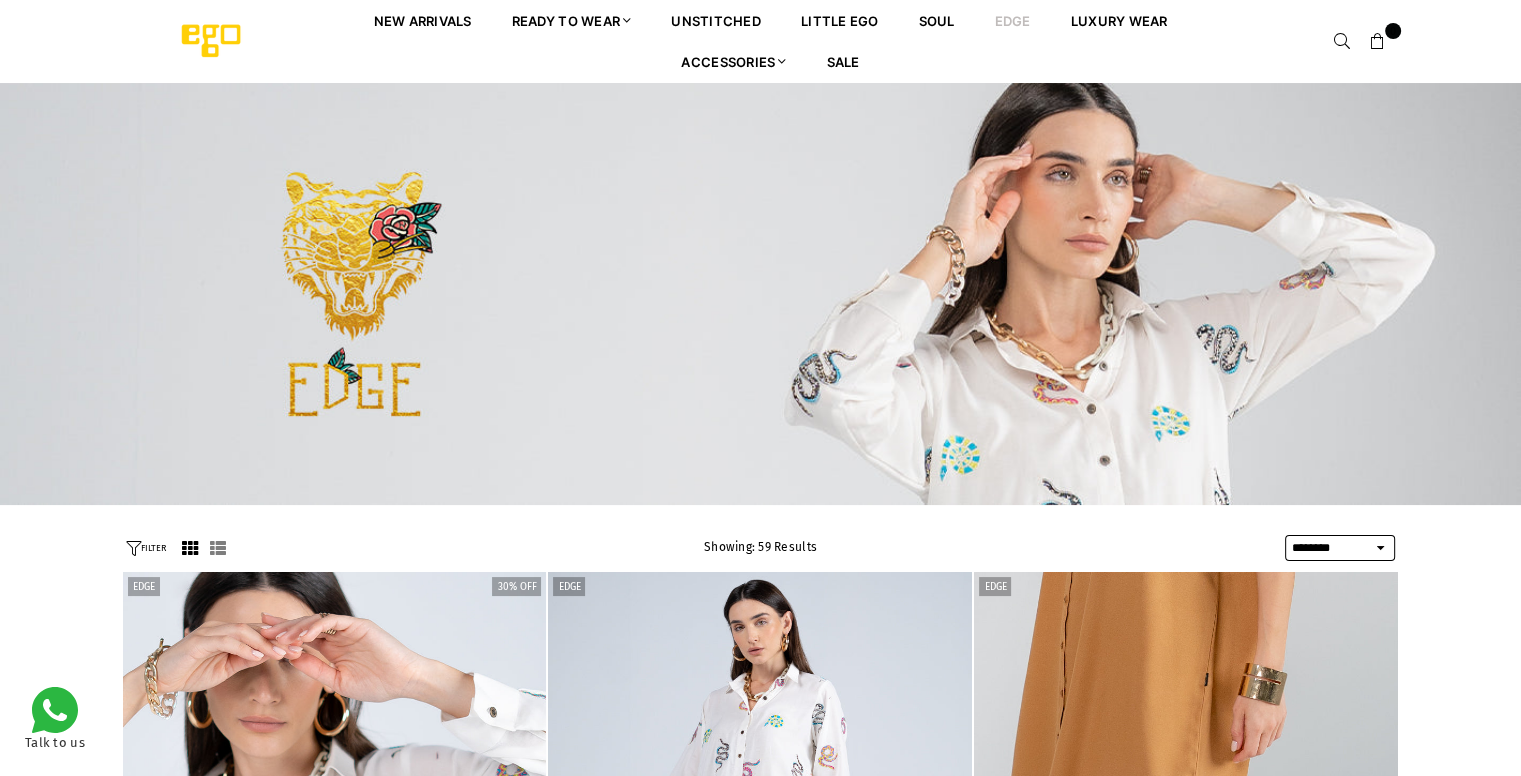 scroll, scrollTop: 0, scrollLeft: 0, axis: both 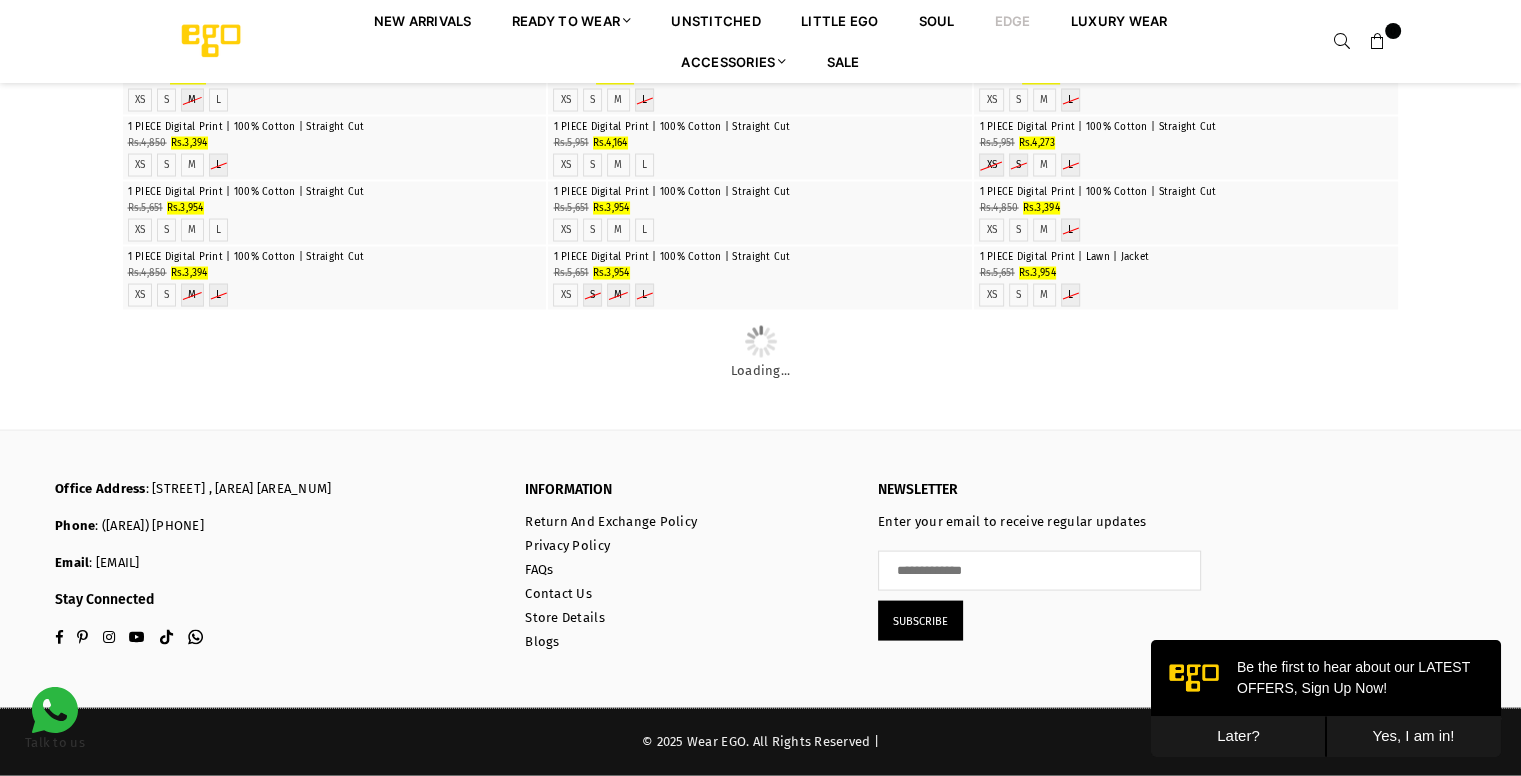 click on "1 PIECE Digital Print | 100% Cotton | Loose Cut" at bounding box center [760, -68] 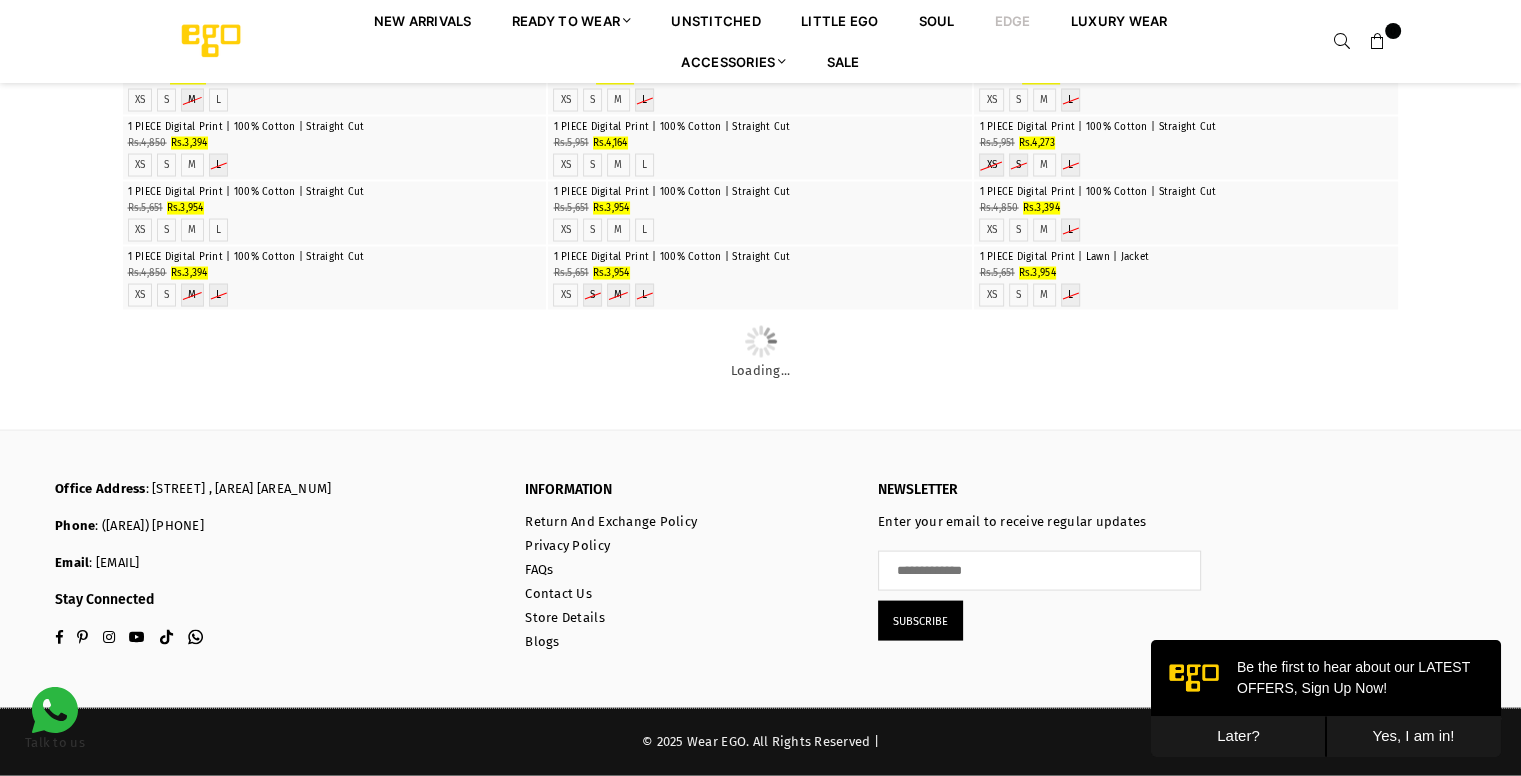click at bounding box center (760, -78) 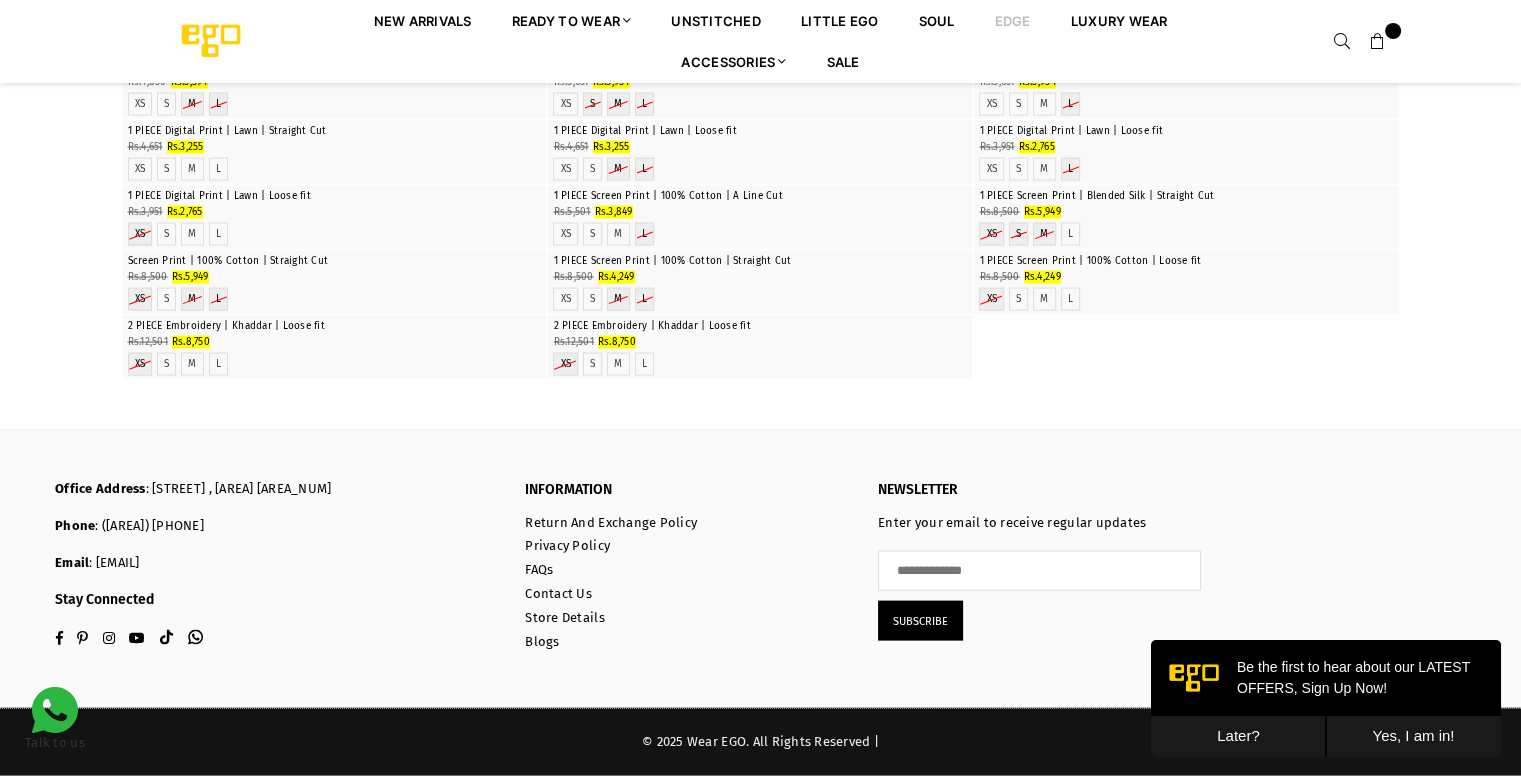 scroll, scrollTop: 13808, scrollLeft: 0, axis: vertical 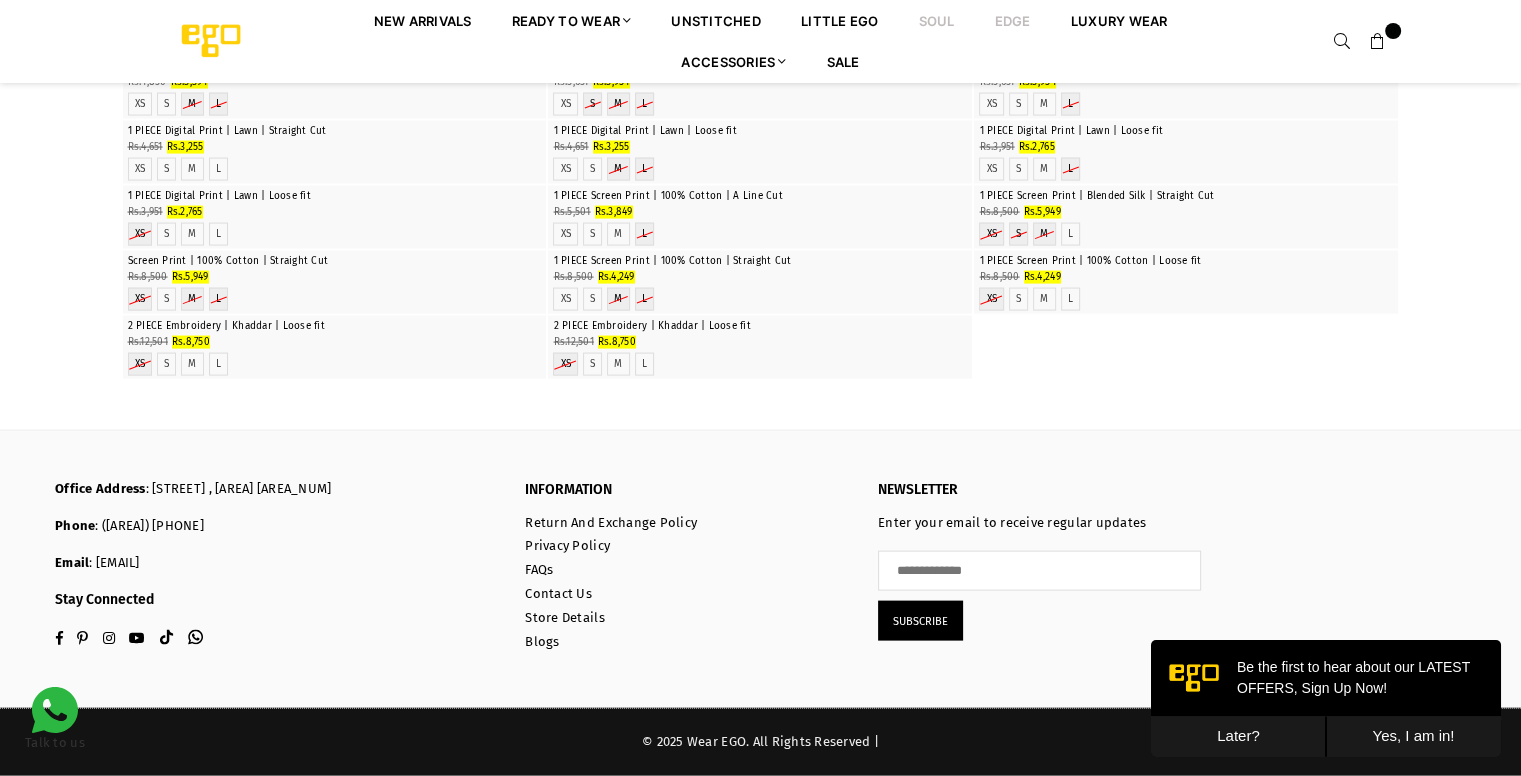 click on "Soul" at bounding box center (937, 20) 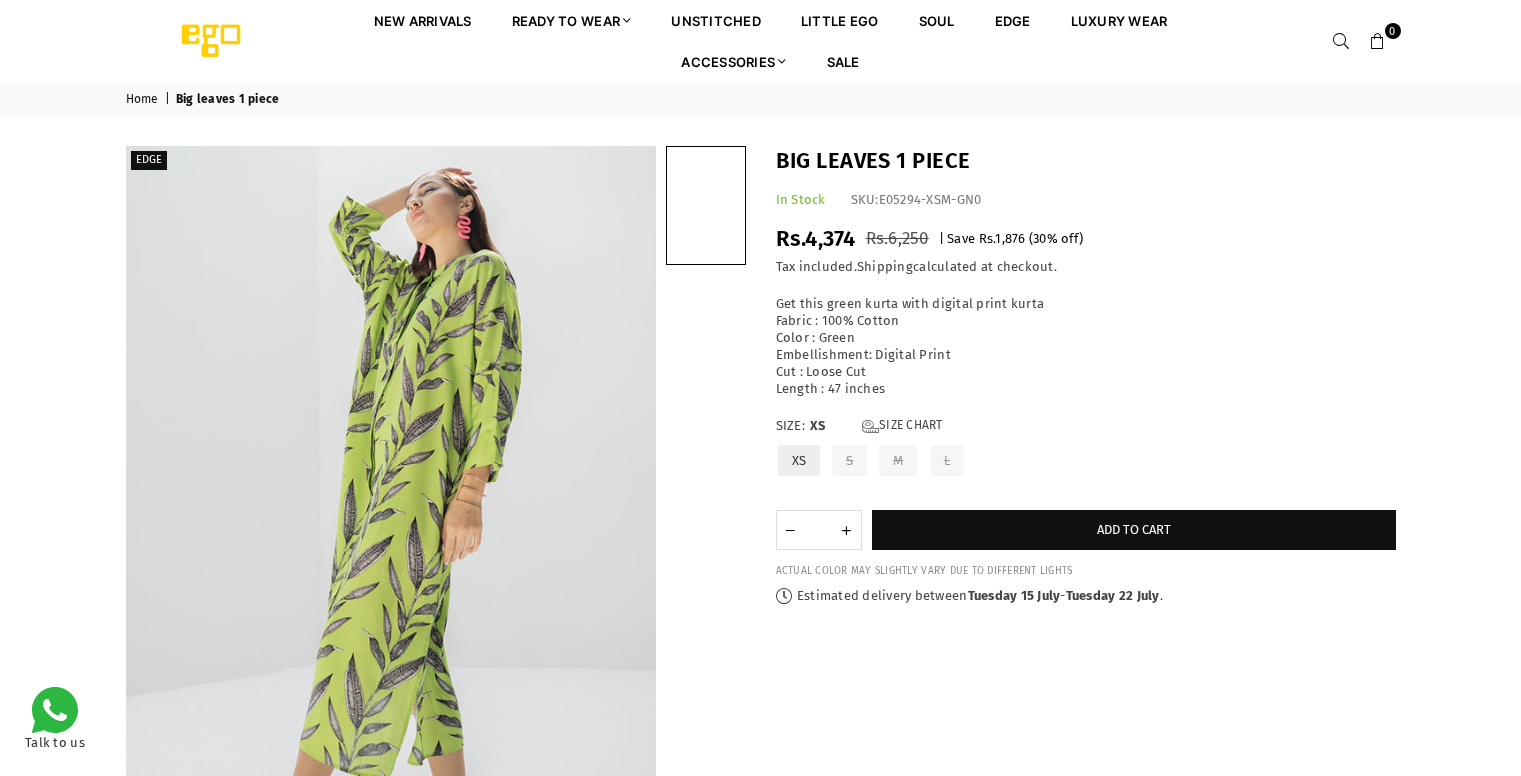 scroll, scrollTop: 0, scrollLeft: 0, axis: both 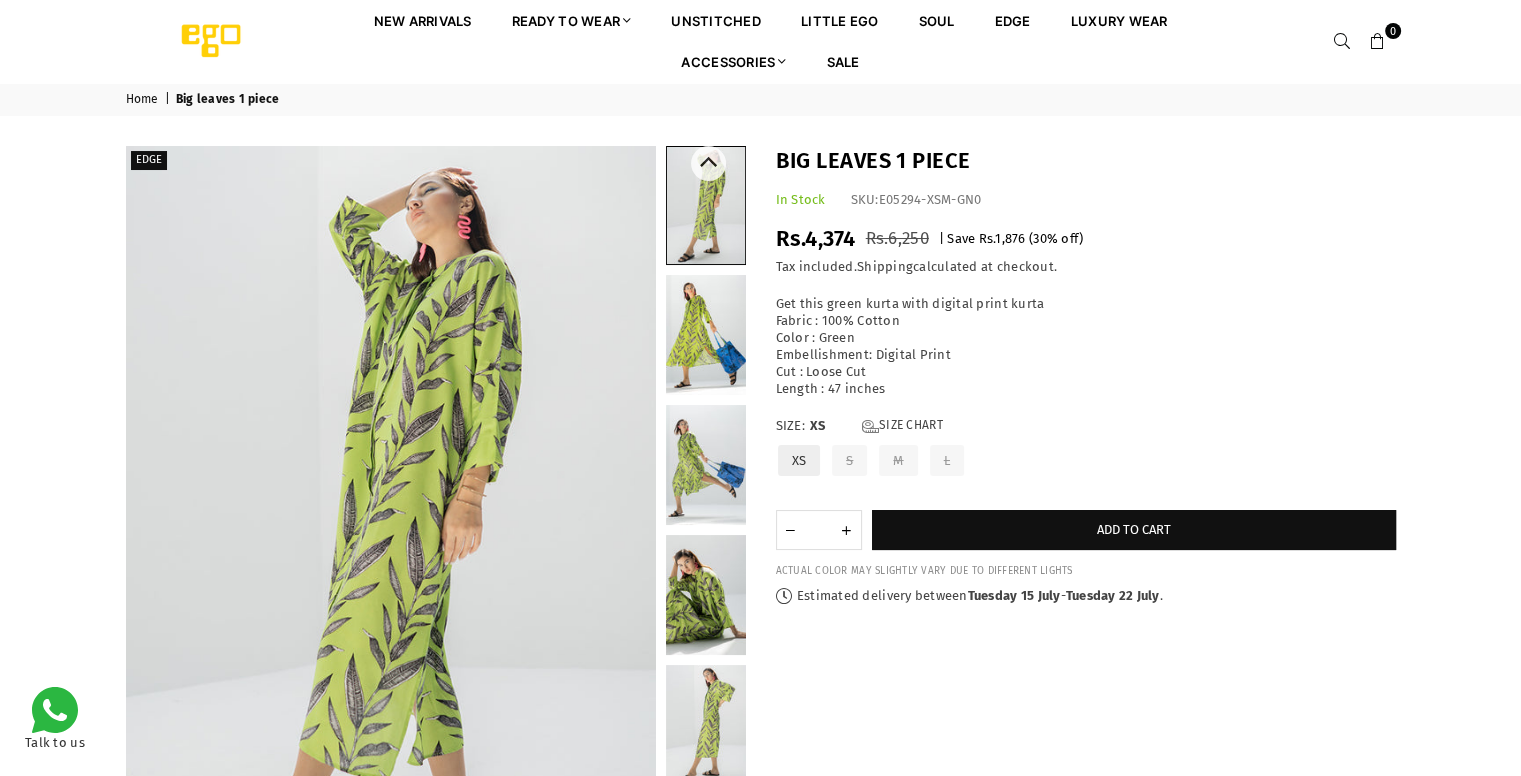 click at bounding box center (706, 335) 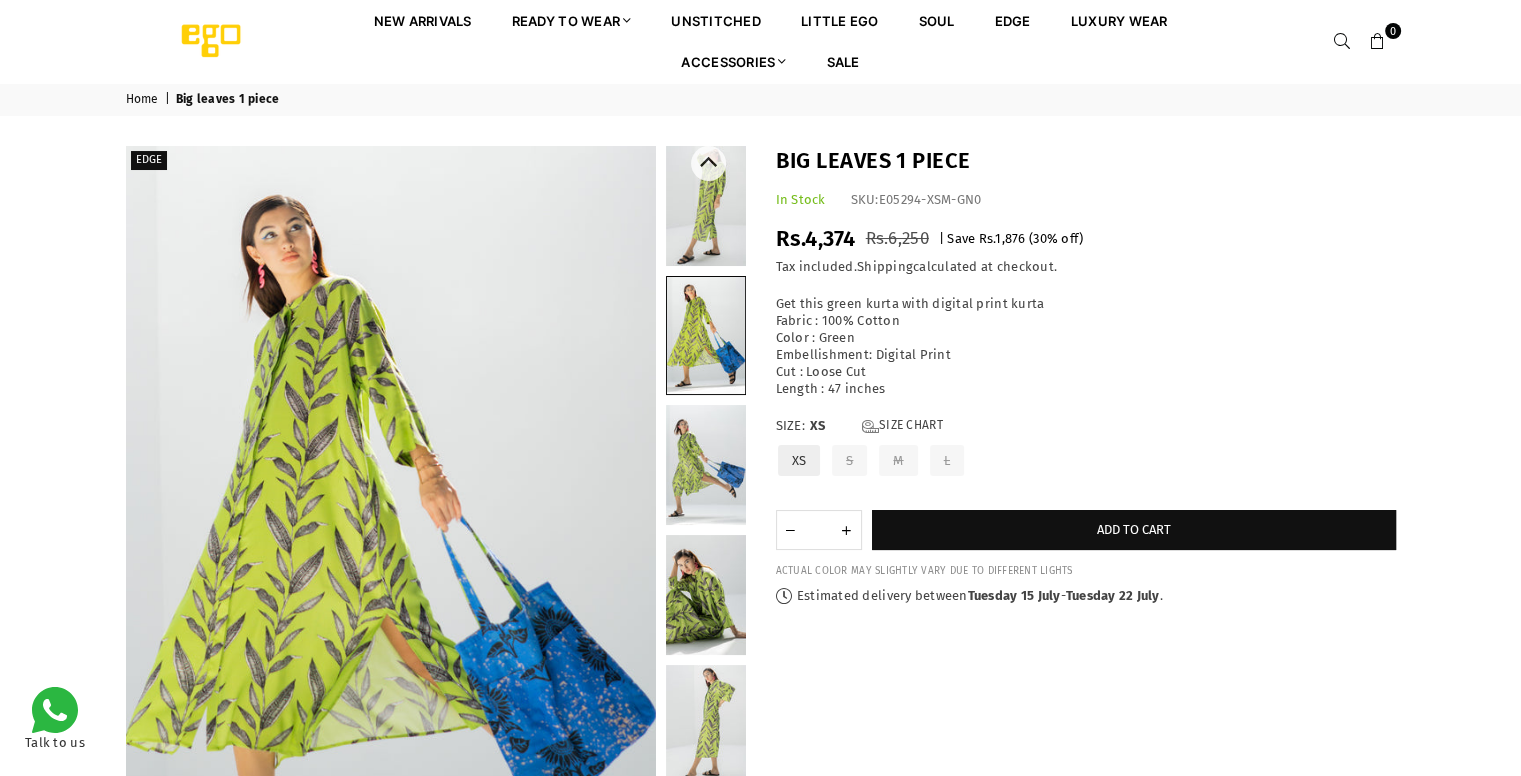 click at bounding box center (706, 465) 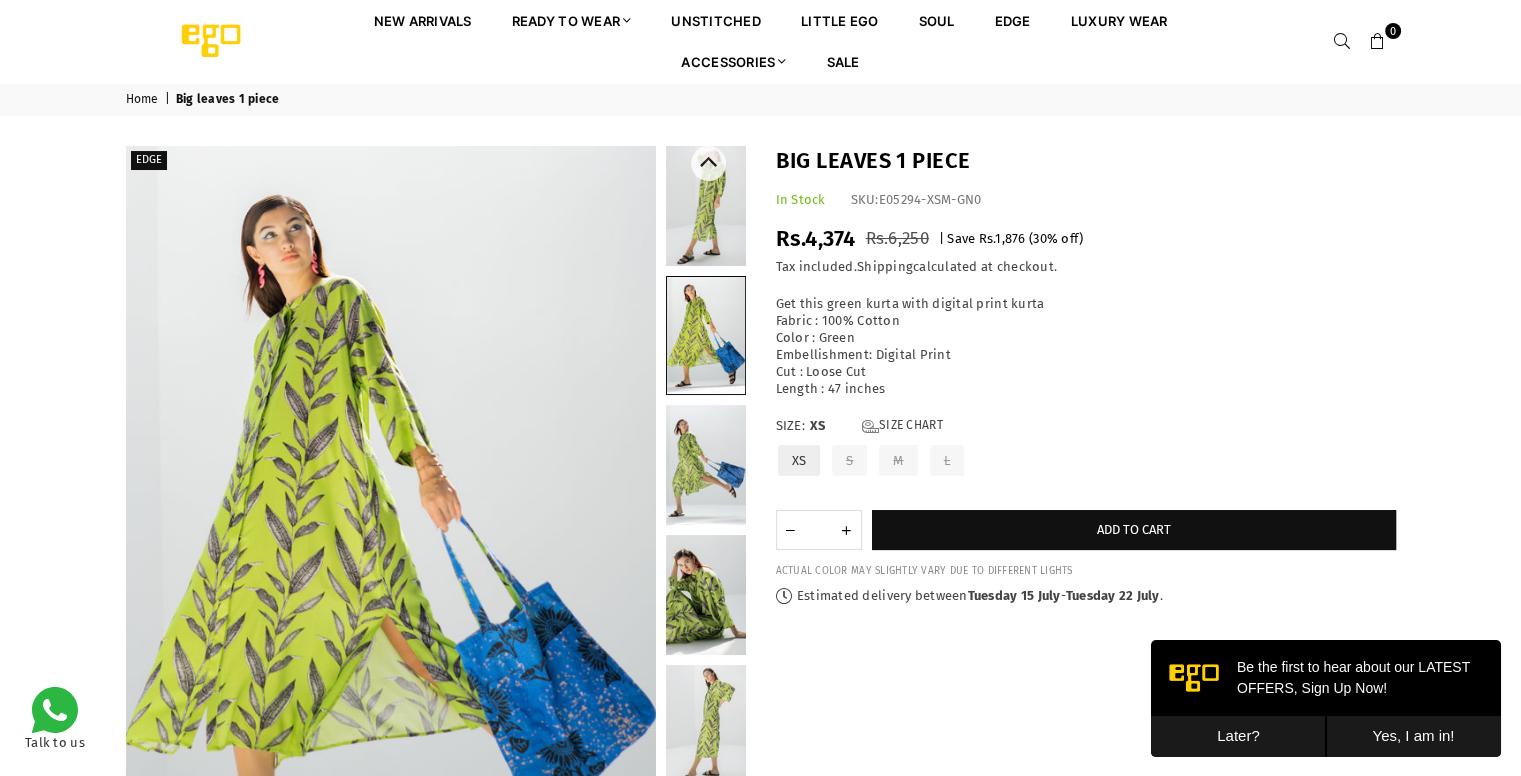 scroll, scrollTop: 0, scrollLeft: 0, axis: both 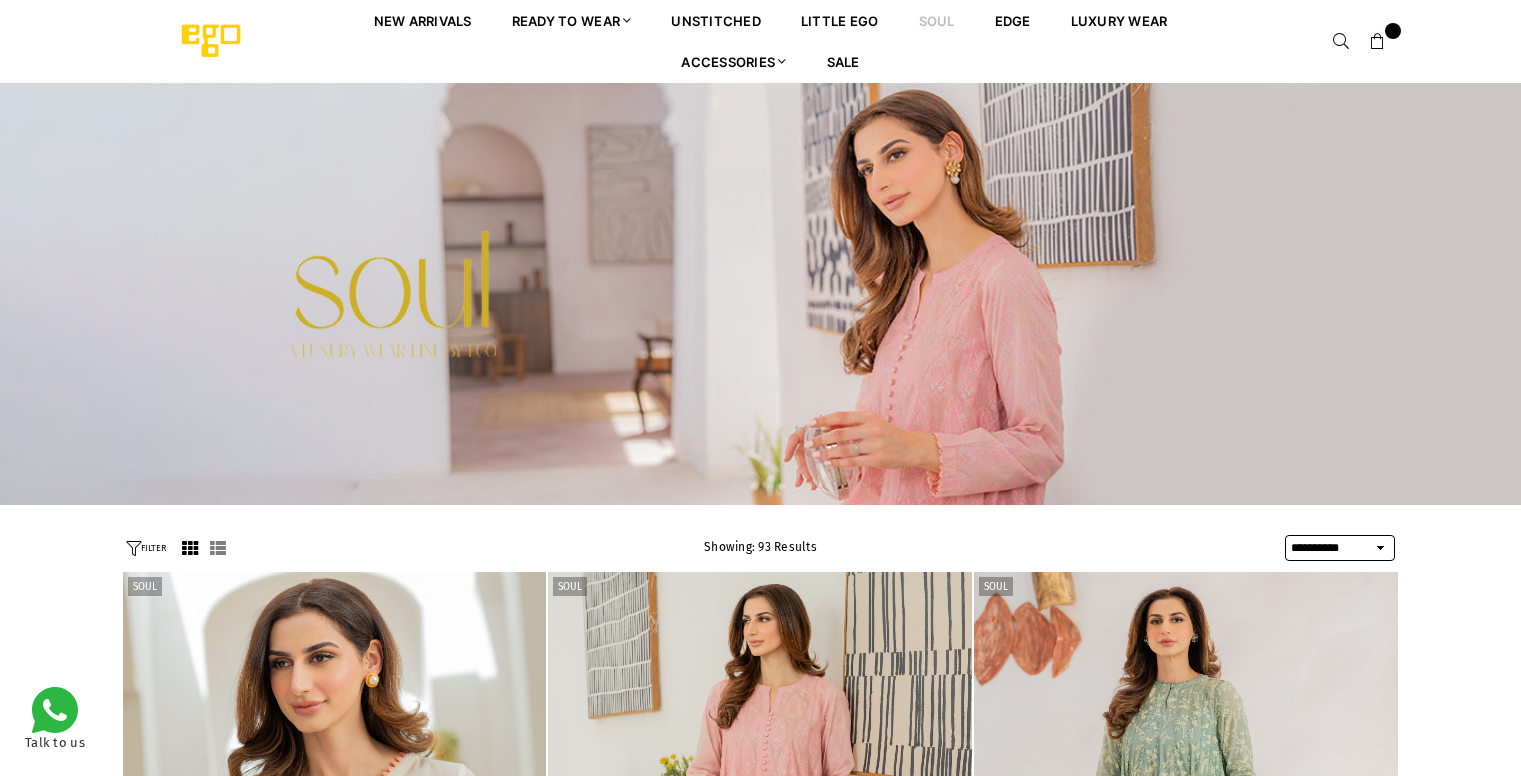 select on "**********" 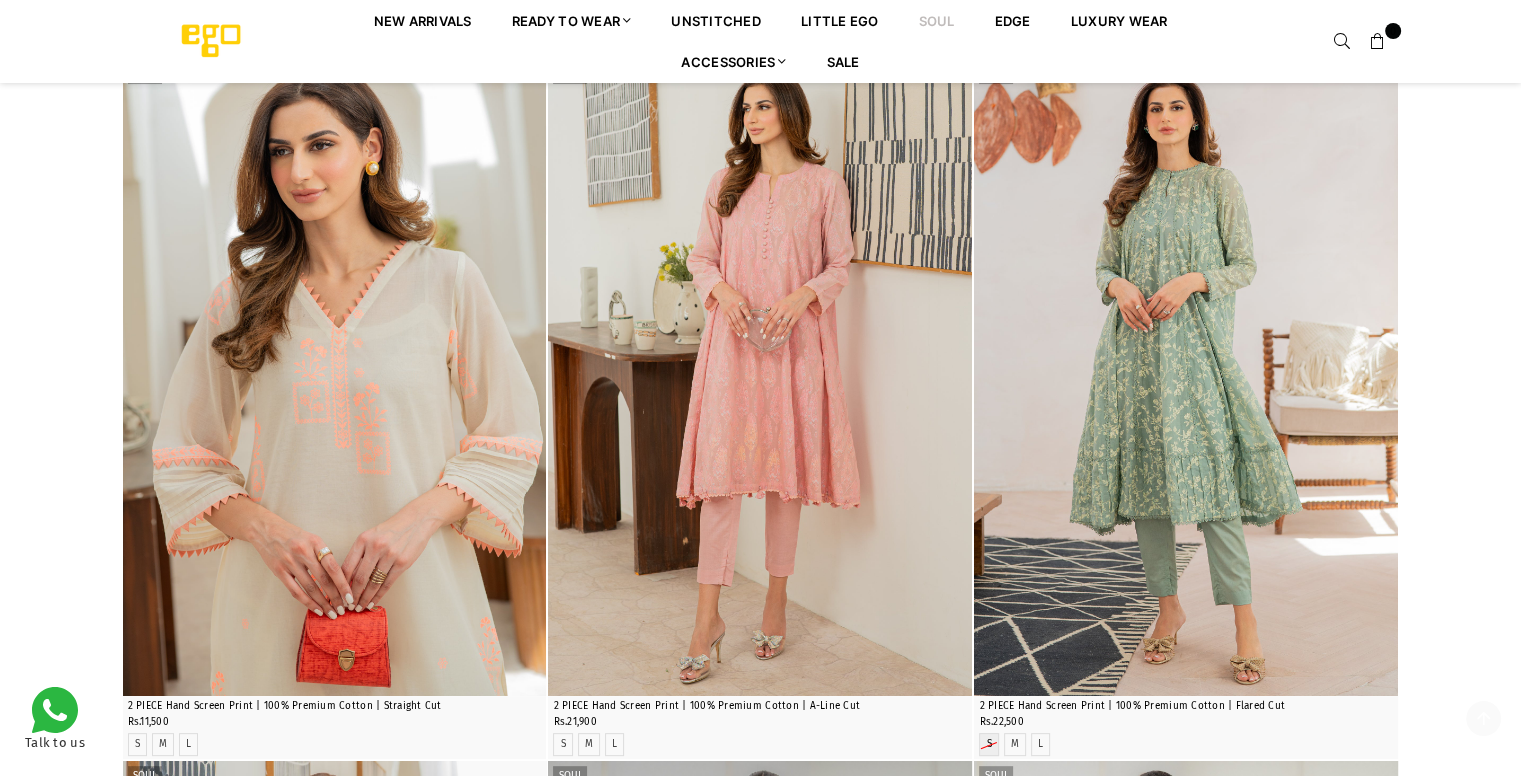 scroll, scrollTop: 948, scrollLeft: 0, axis: vertical 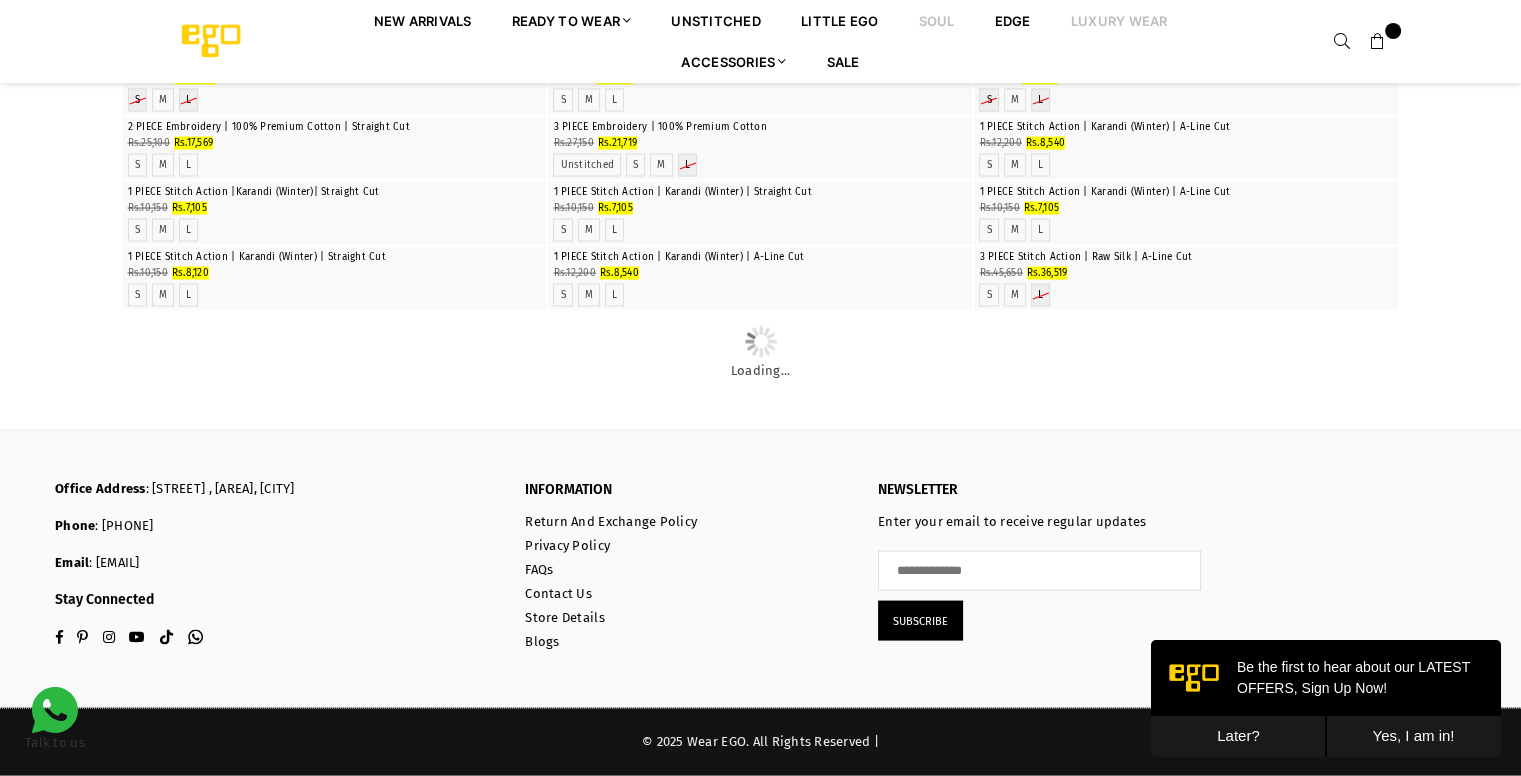 click on "Luxury Wear" at bounding box center (1119, 20) 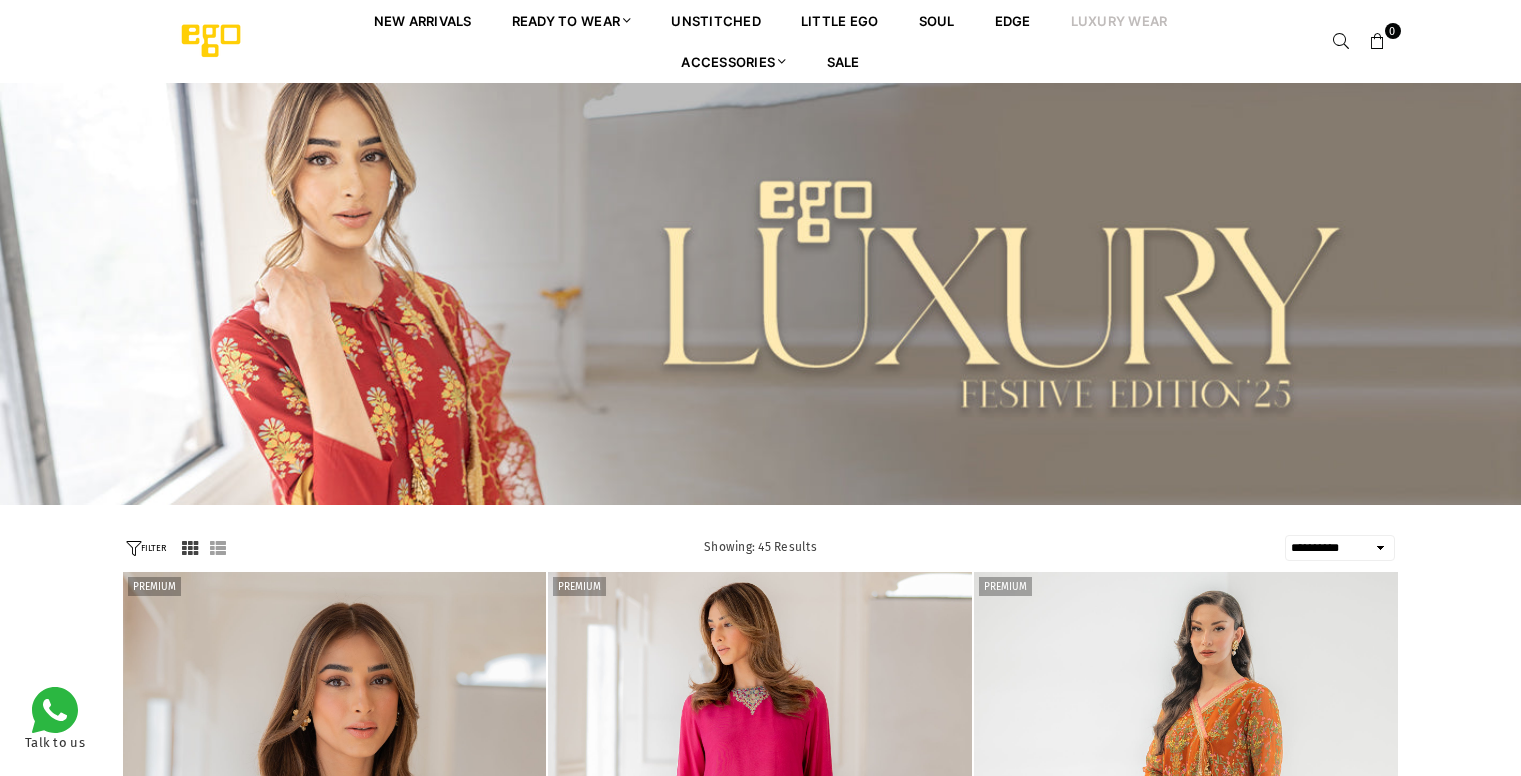select on "**********" 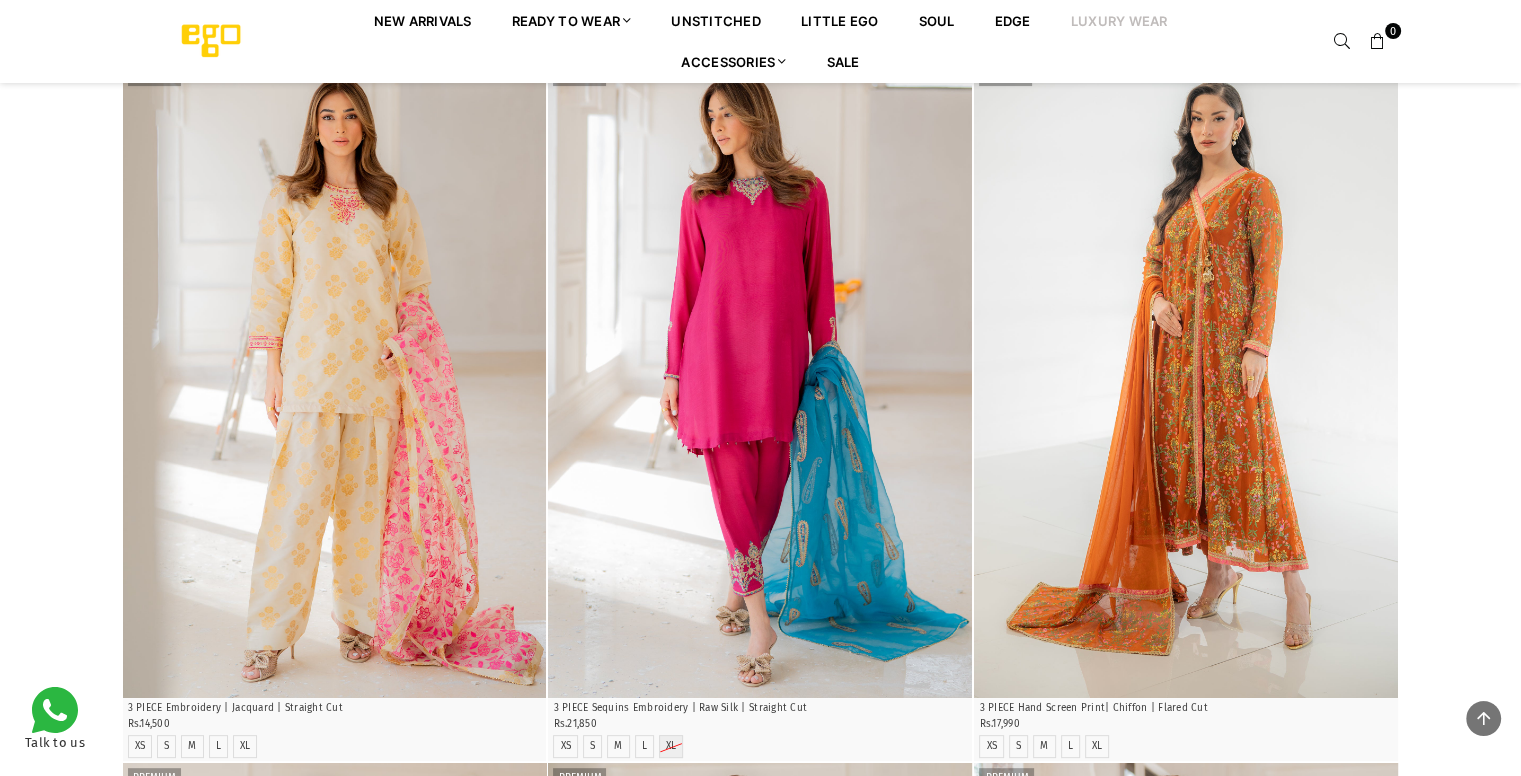 scroll, scrollTop: 538, scrollLeft: 0, axis: vertical 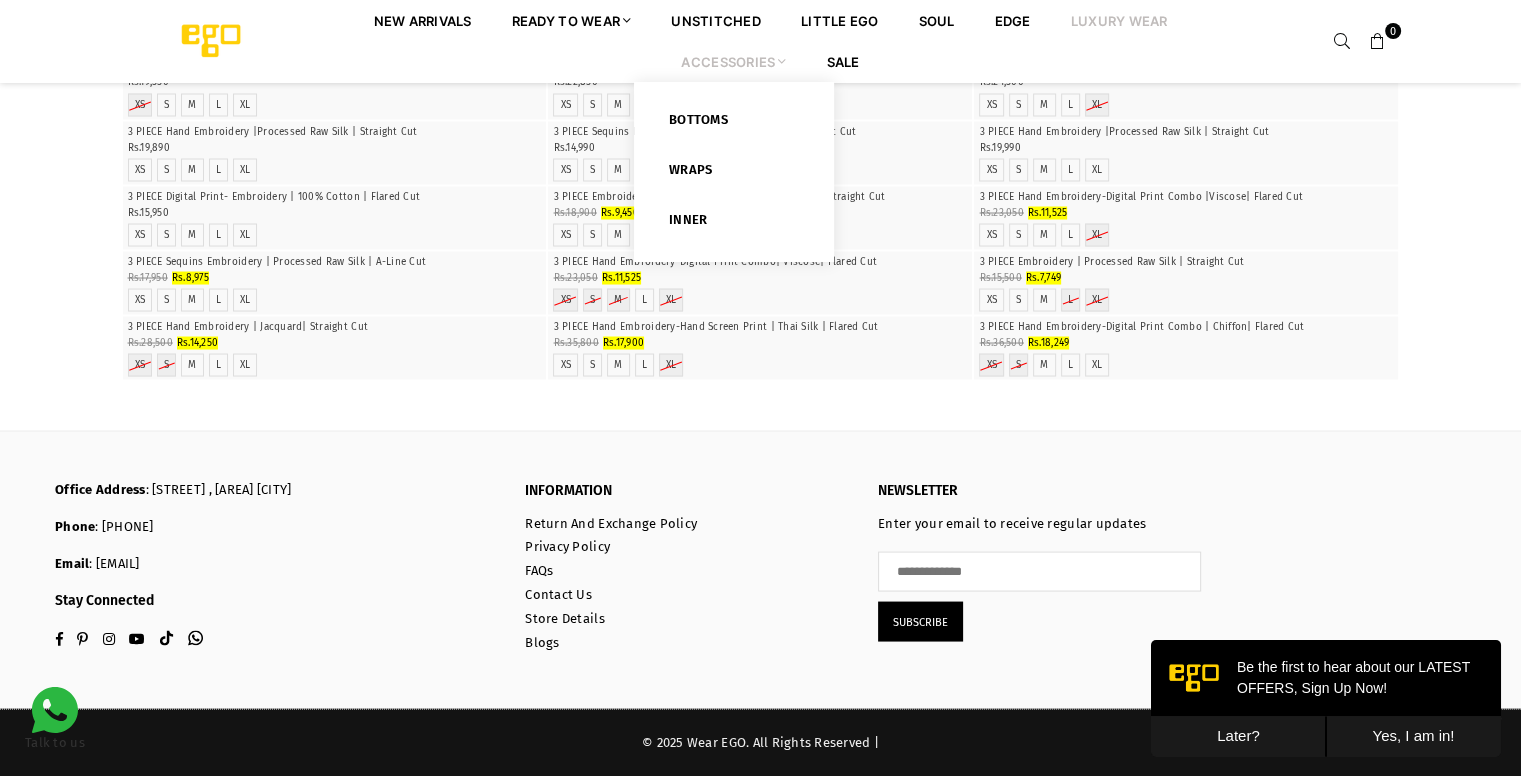 click on "Bottoms Wraps Inner" at bounding box center [734, 172] 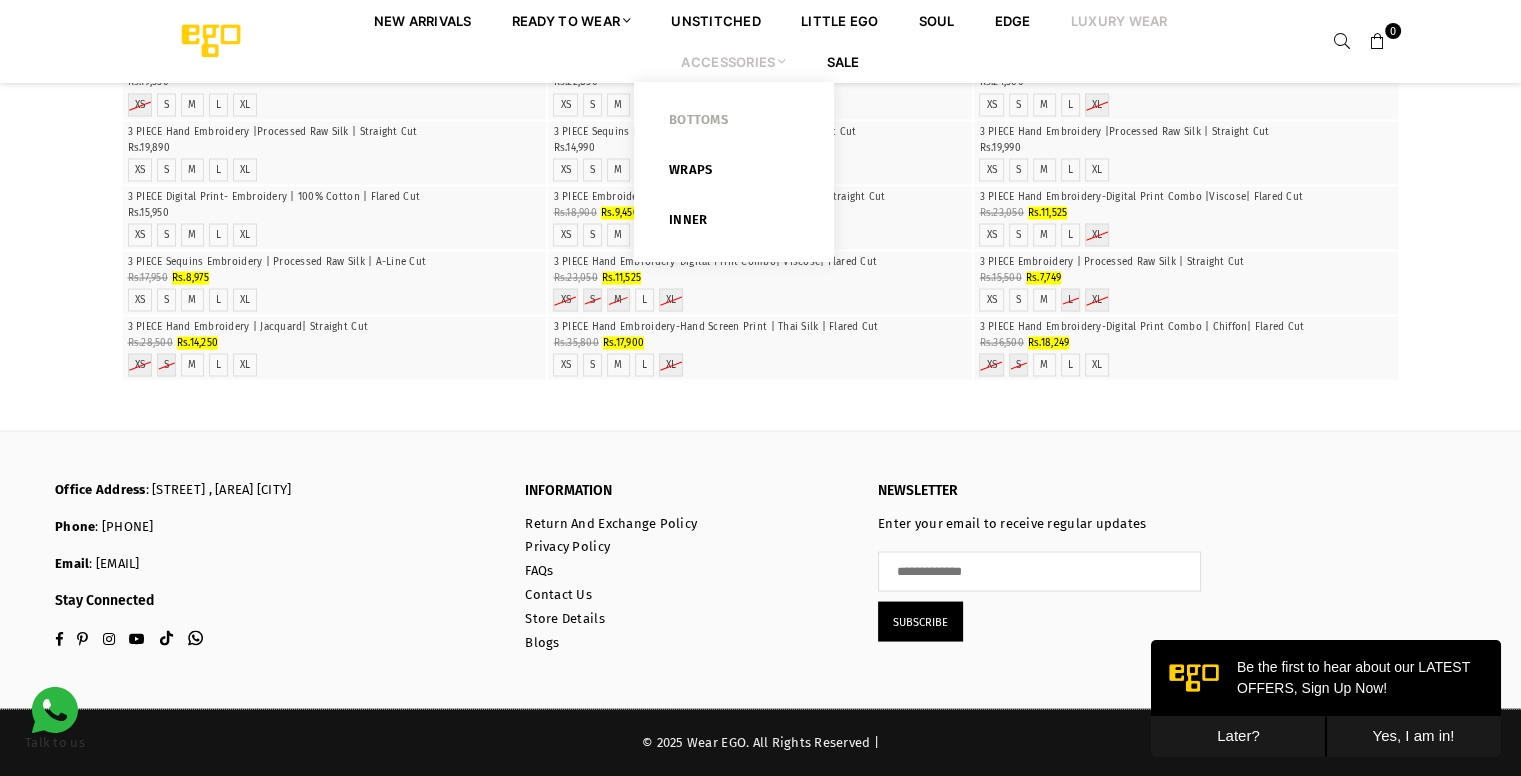 click on "Bottoms" at bounding box center [734, 124] 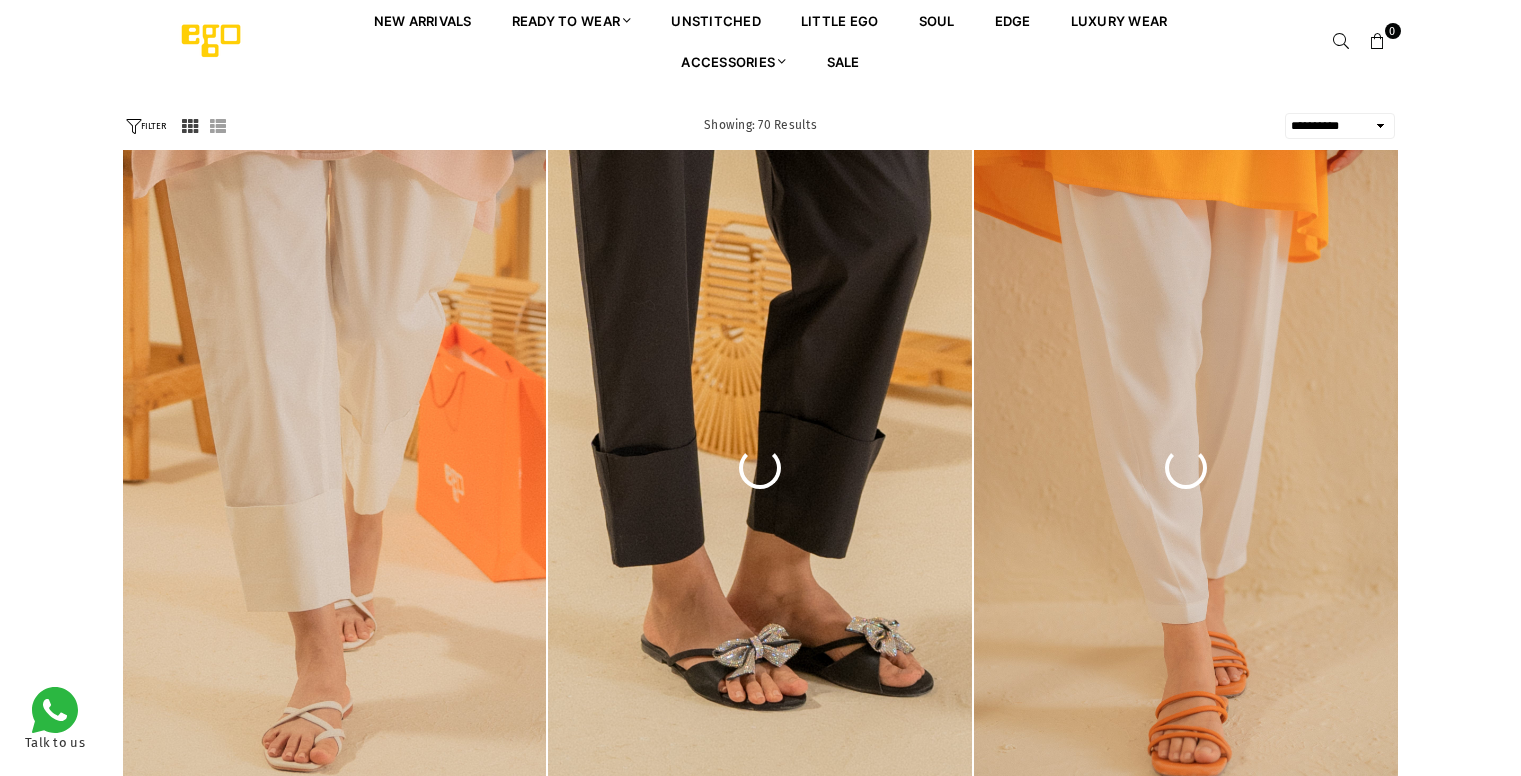 select on "**********" 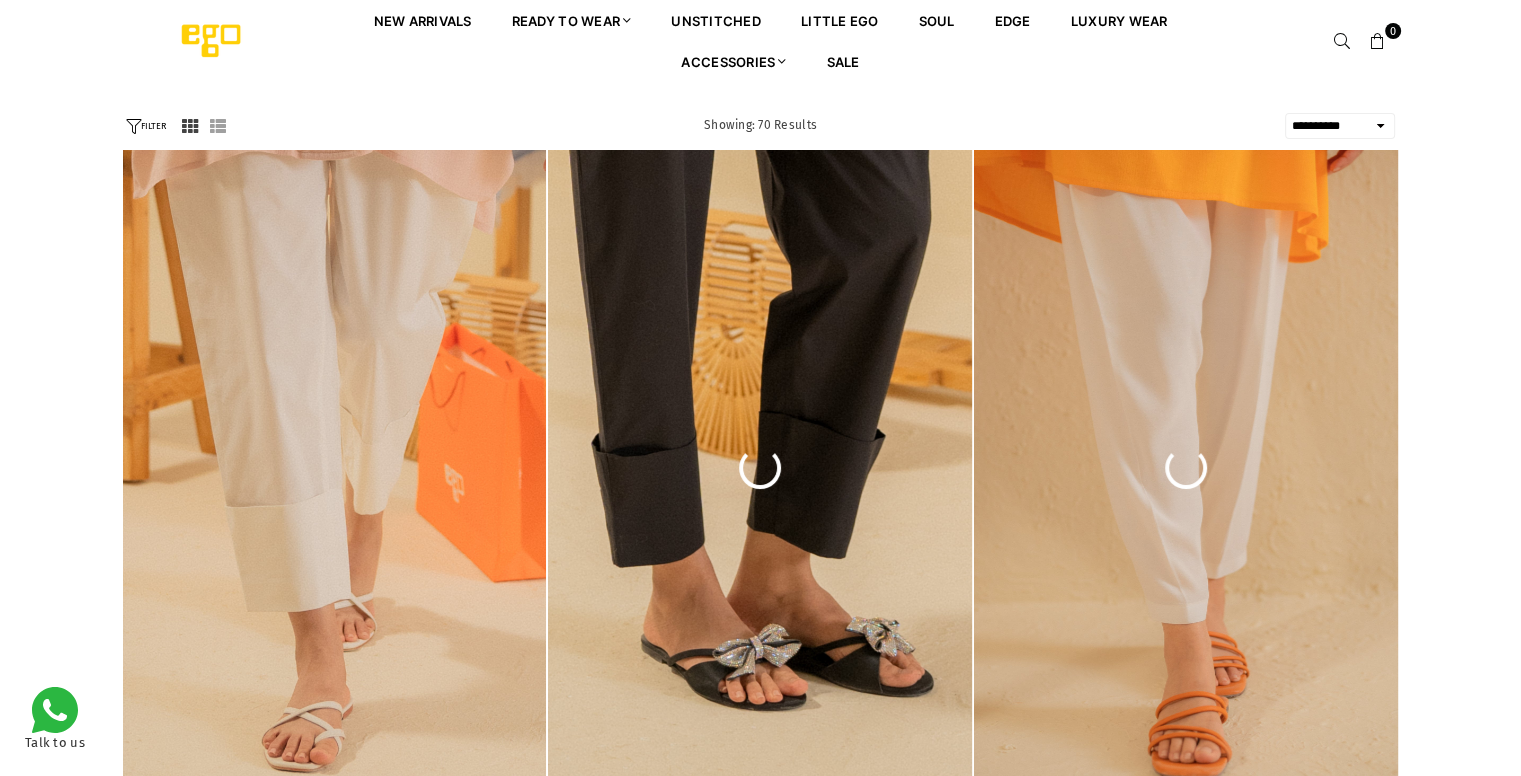 scroll, scrollTop: 0, scrollLeft: 0, axis: both 